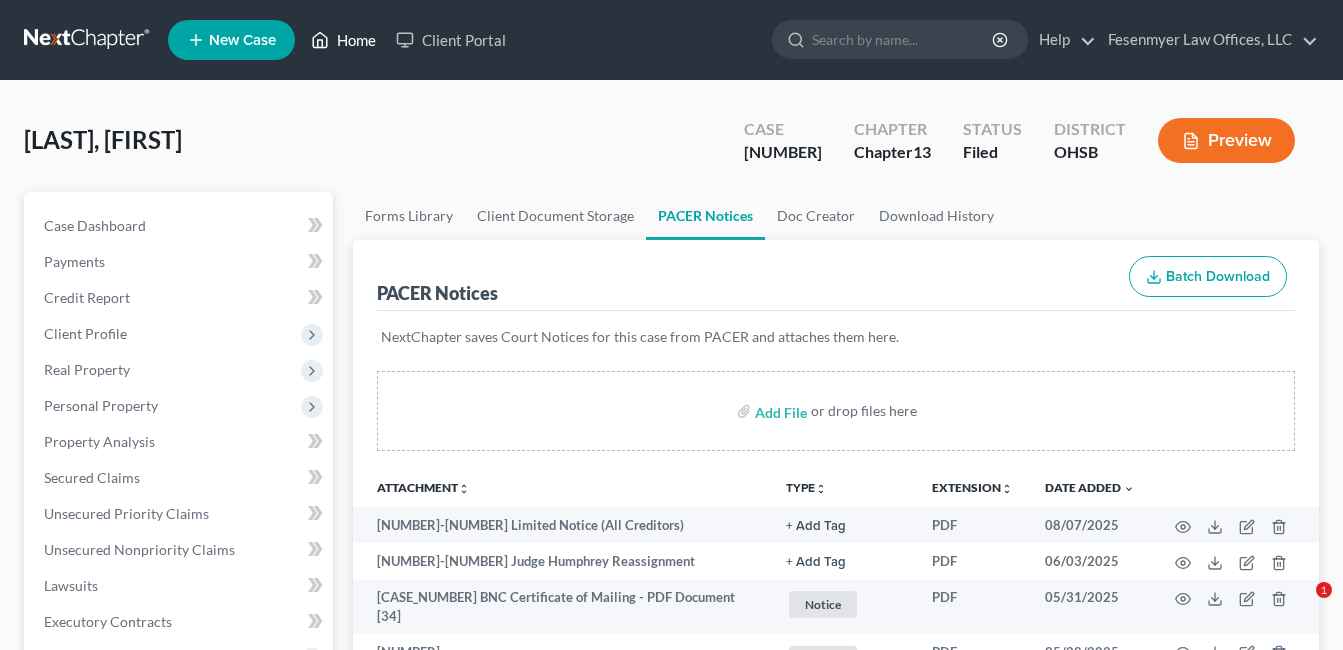 click on "[LAST], [FIRST] Upgraded Case [NUMBER] Chapter Chapter 13 Status Filed District OHSB Preview Petition Navigation
Case Dashboard
Payments
Invoices
Payments
Payments
Credit Report" at bounding box center [671, 1630] 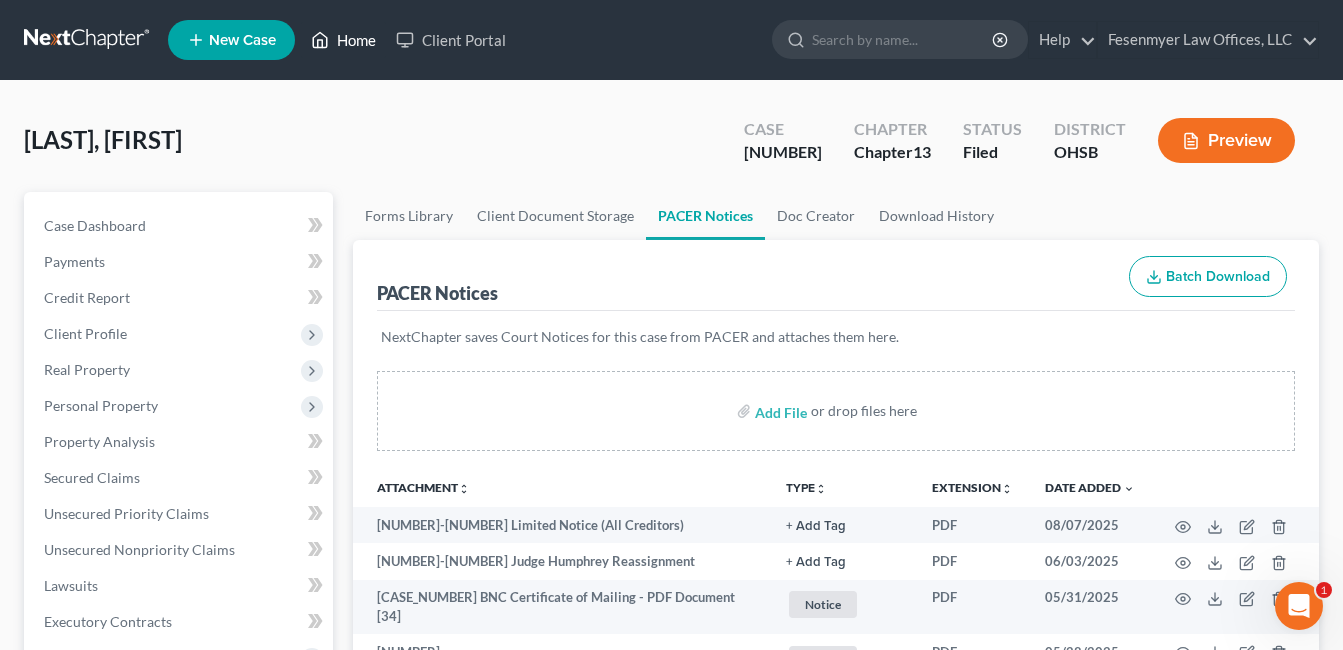 scroll, scrollTop: 0, scrollLeft: 0, axis: both 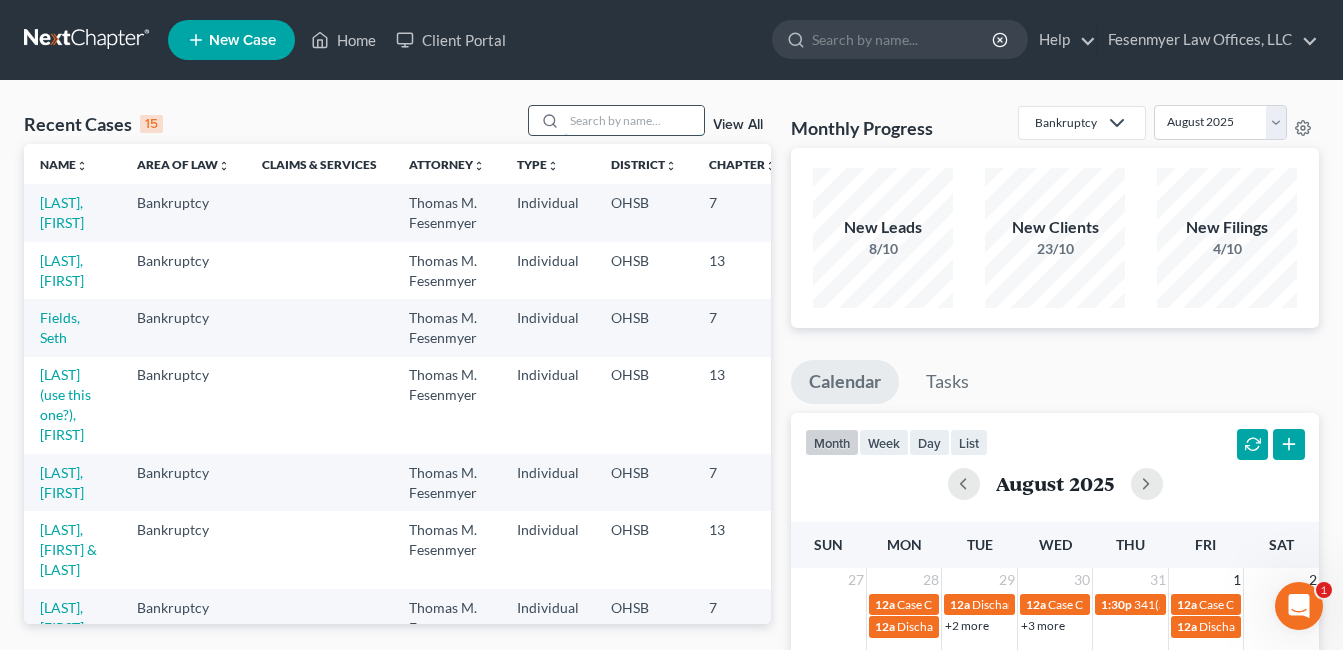 click at bounding box center [634, 120] 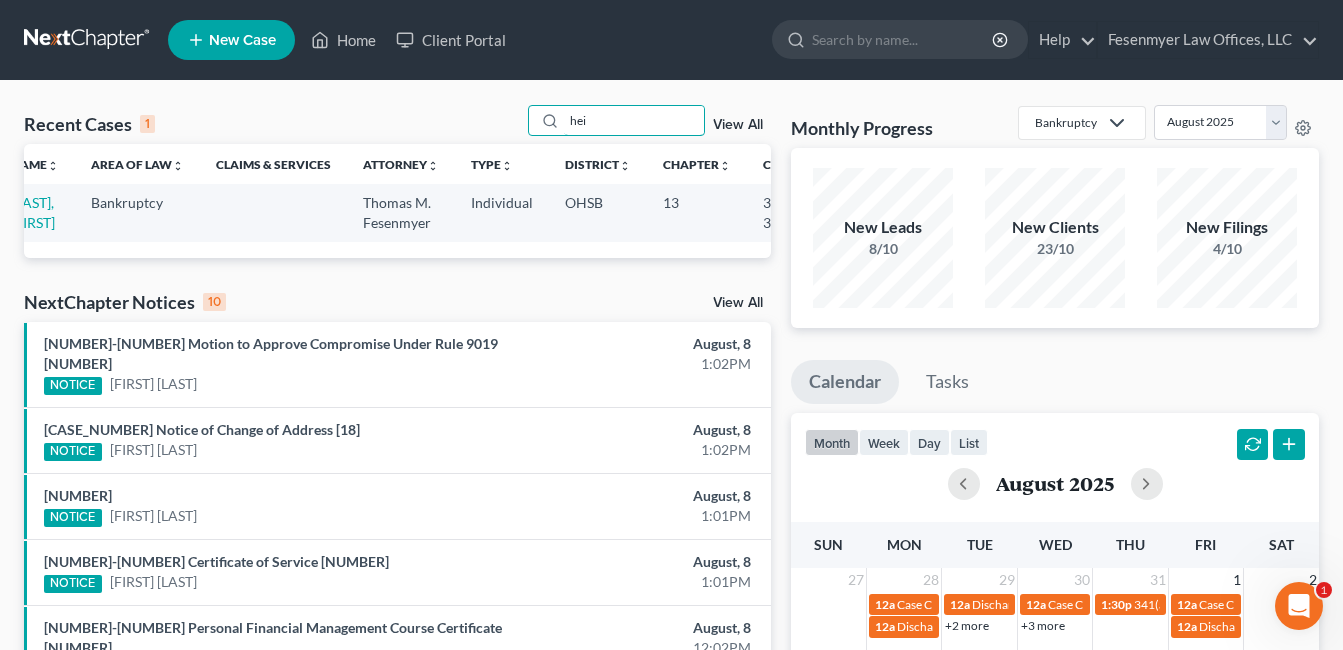 scroll, scrollTop: 0, scrollLeft: 4, axis: horizontal 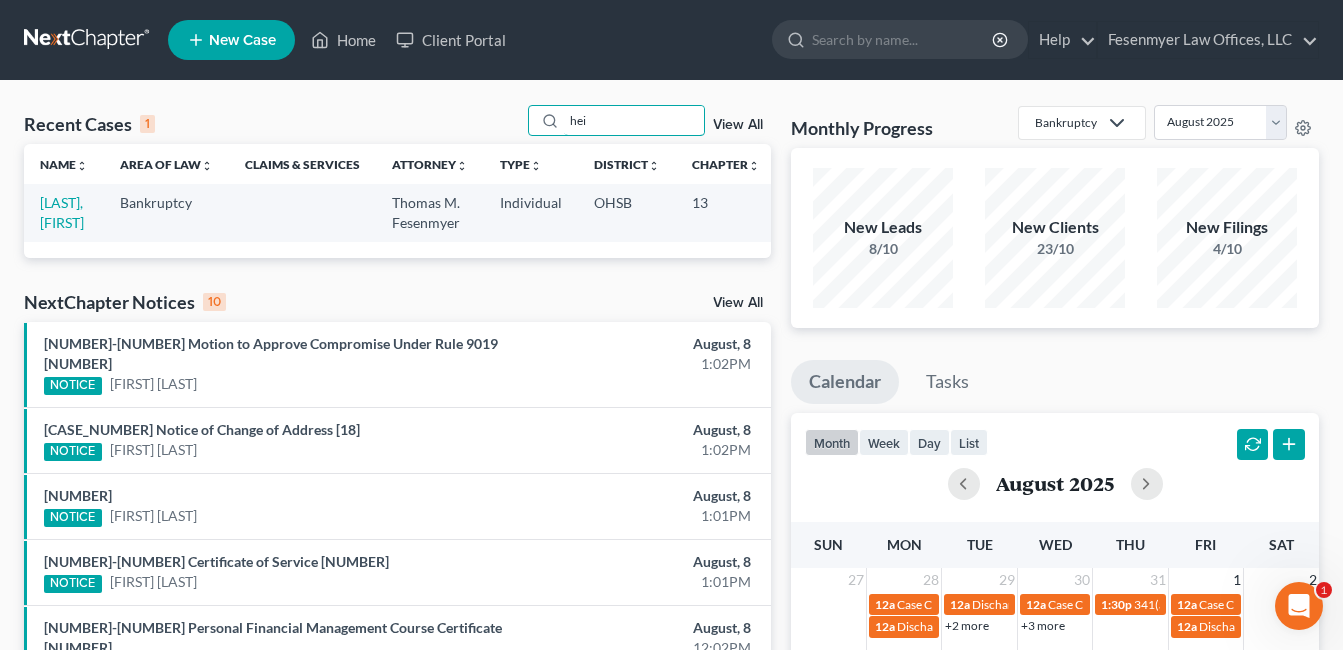 drag, startPoint x: 601, startPoint y: 127, endPoint x: 511, endPoint y: 136, distance: 90.44888 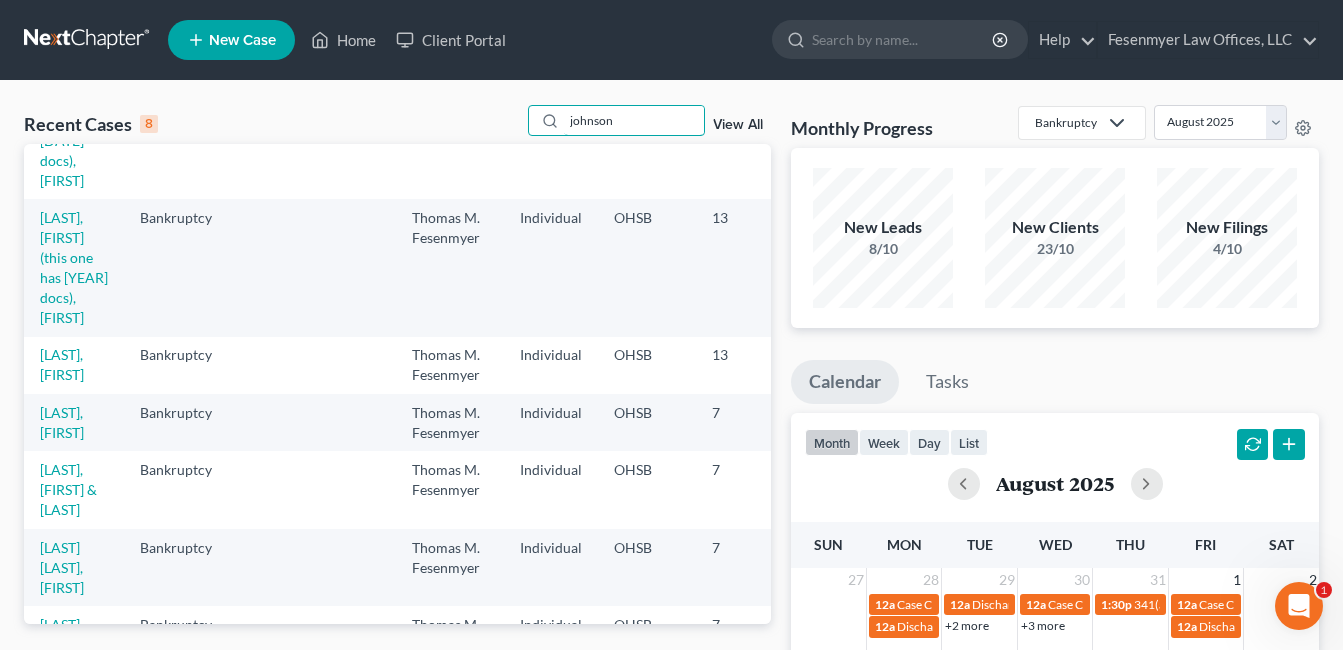 scroll, scrollTop: 250, scrollLeft: 0, axis: vertical 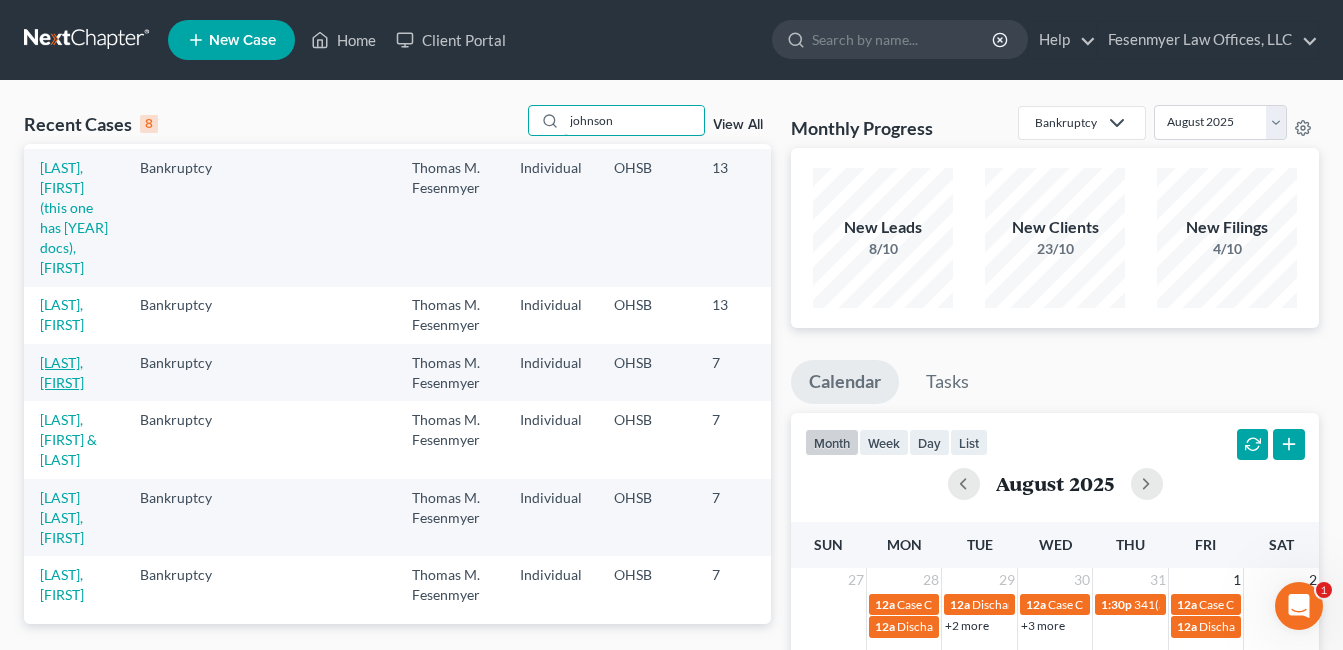 type on "johnson" 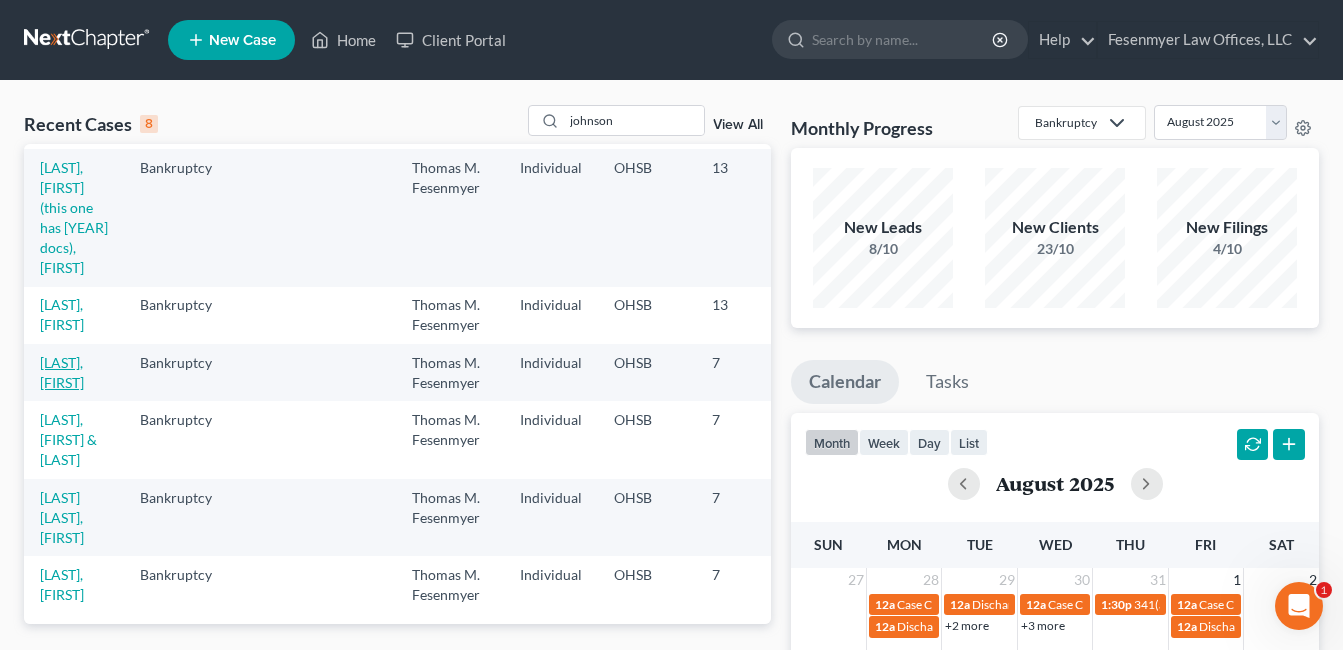 click on "[LAST], [FIRST]" at bounding box center (62, 372) 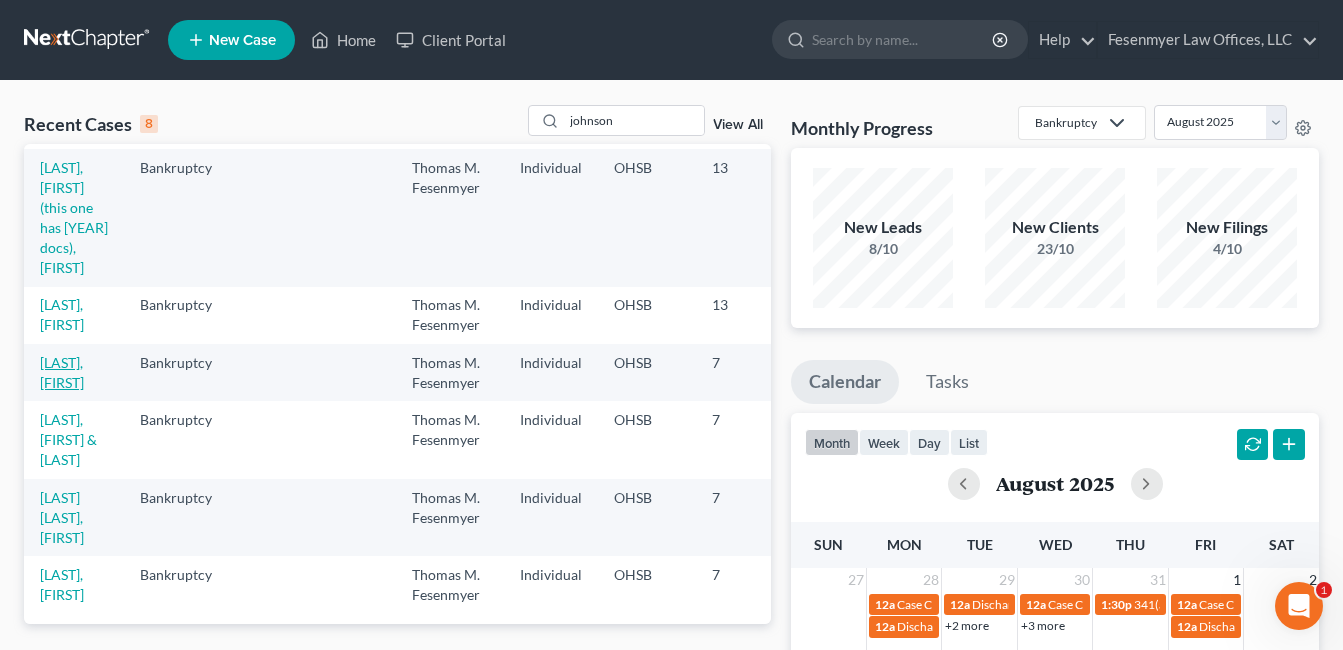 select on "4" 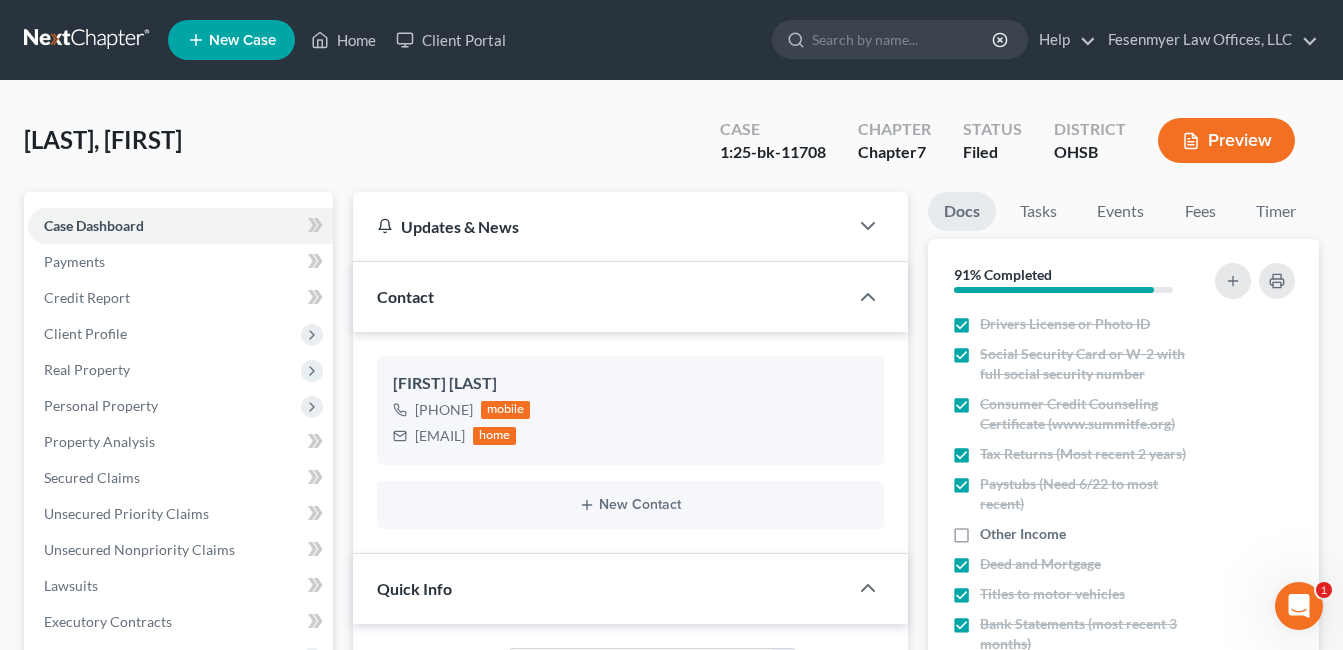 click on "Additional Documents" at bounding box center (180, 874) 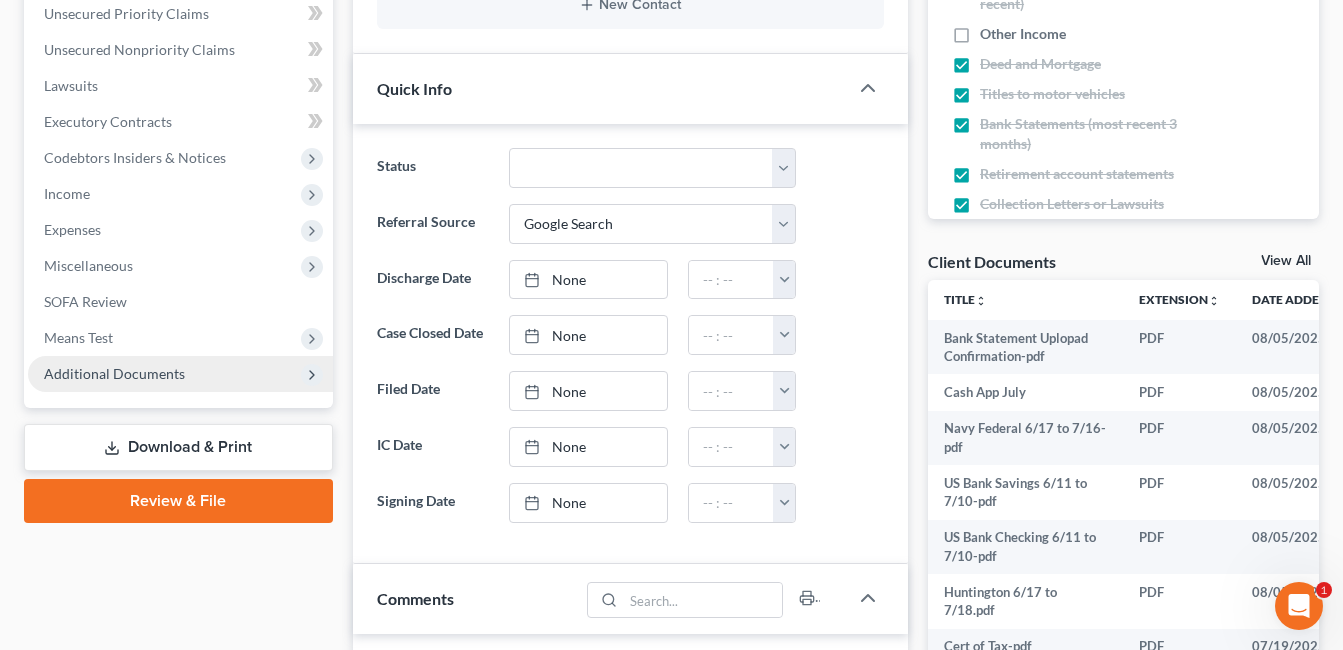 click on "Additional Documents" at bounding box center [180, 374] 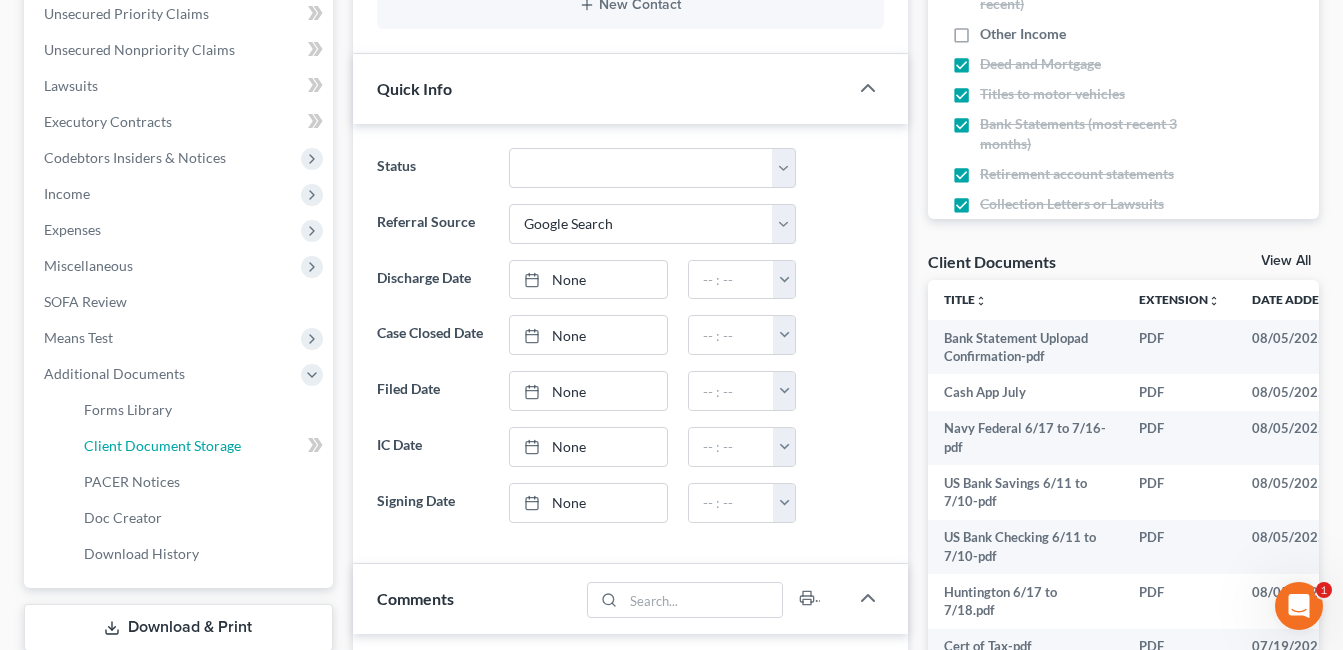 drag, startPoint x: 205, startPoint y: 452, endPoint x: 924, endPoint y: 254, distance: 745.7647 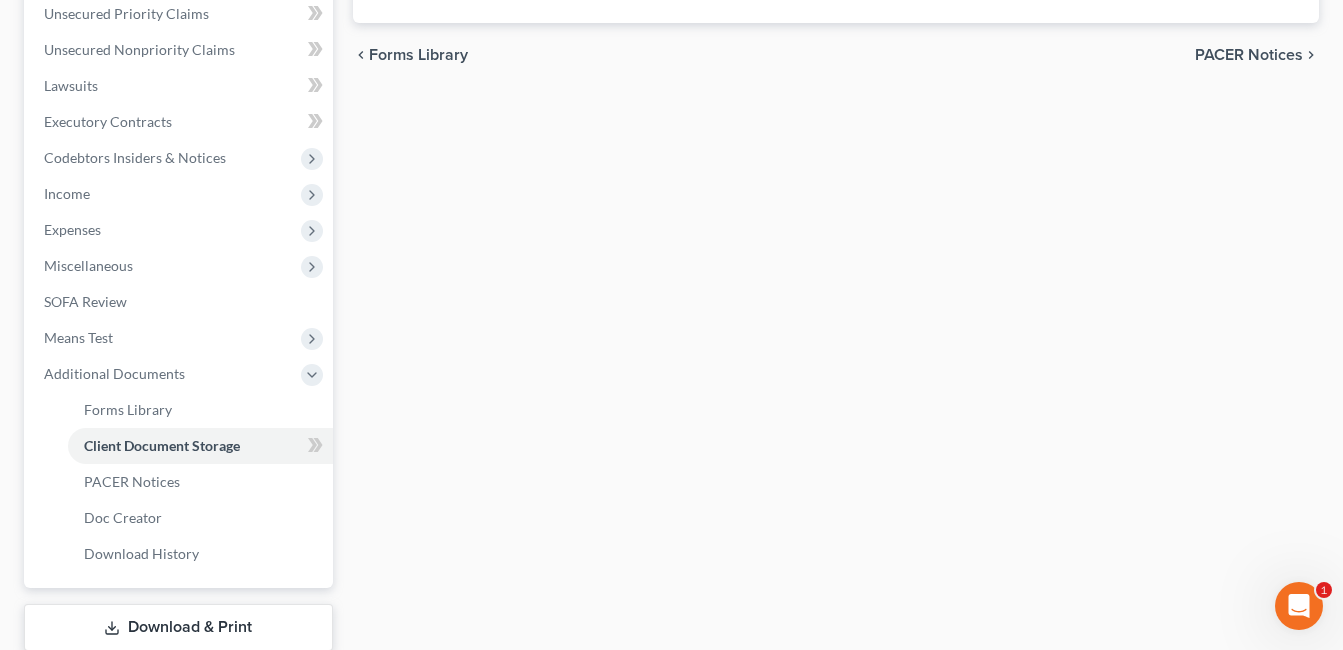 scroll, scrollTop: 492, scrollLeft: 0, axis: vertical 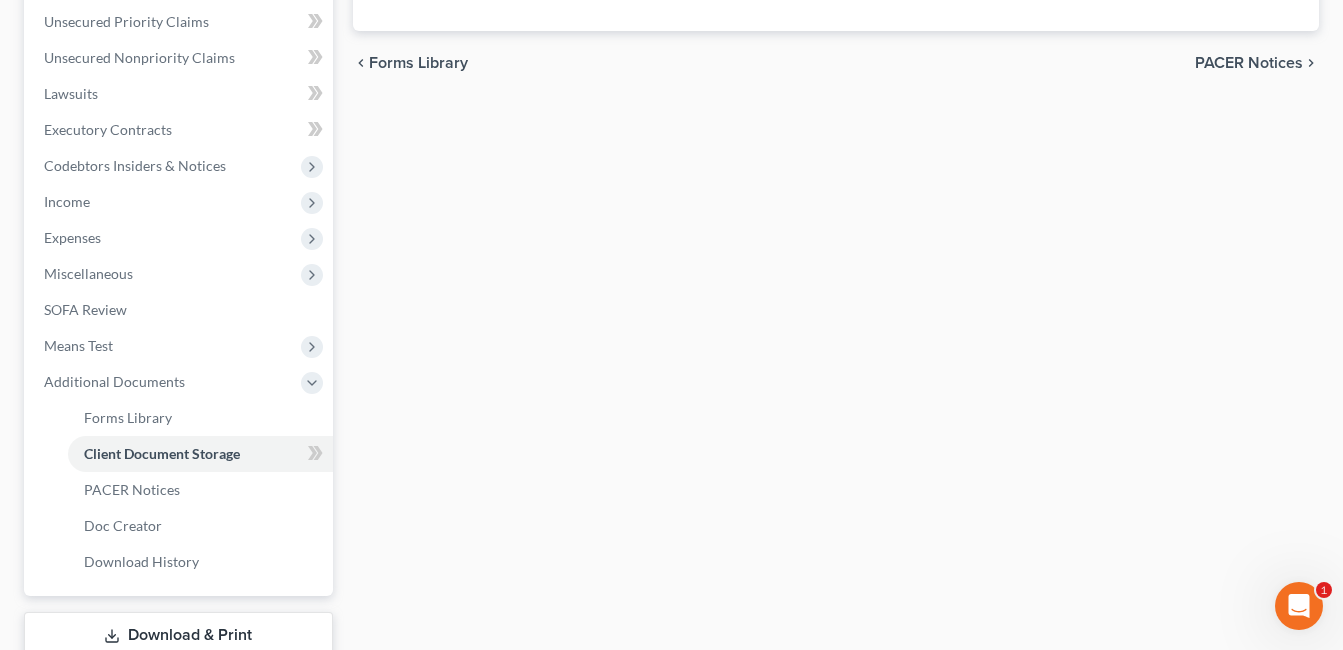 select on "7" 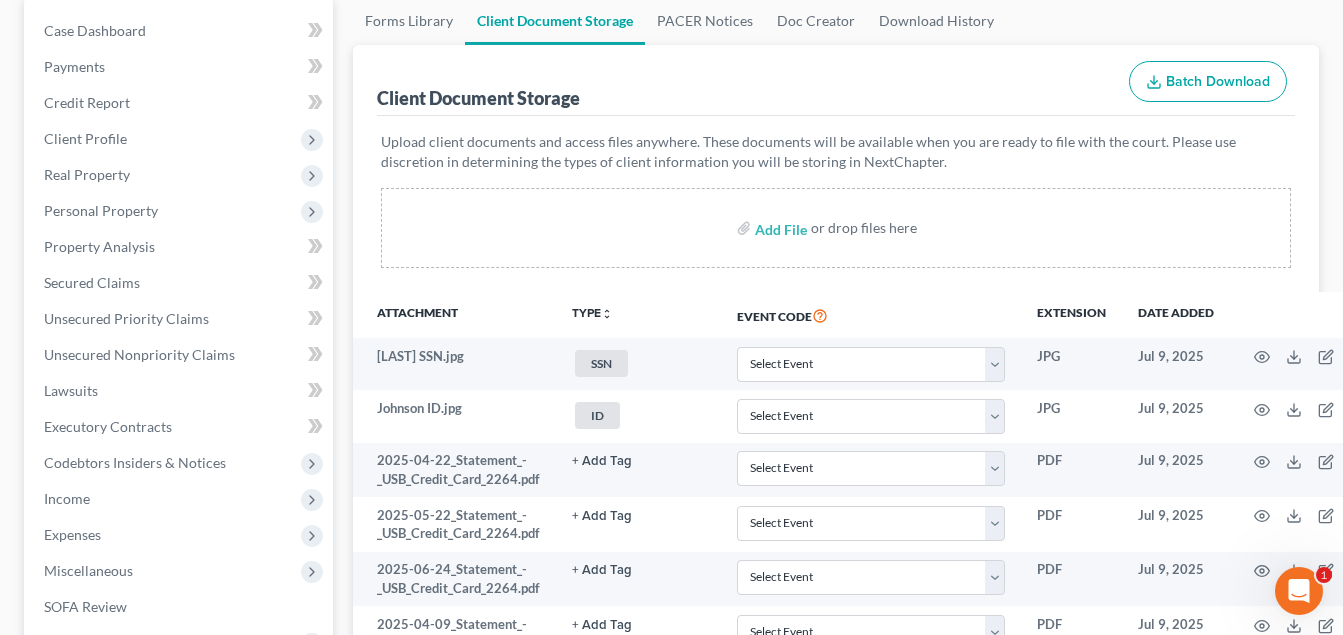 scroll, scrollTop: 200, scrollLeft: 0, axis: vertical 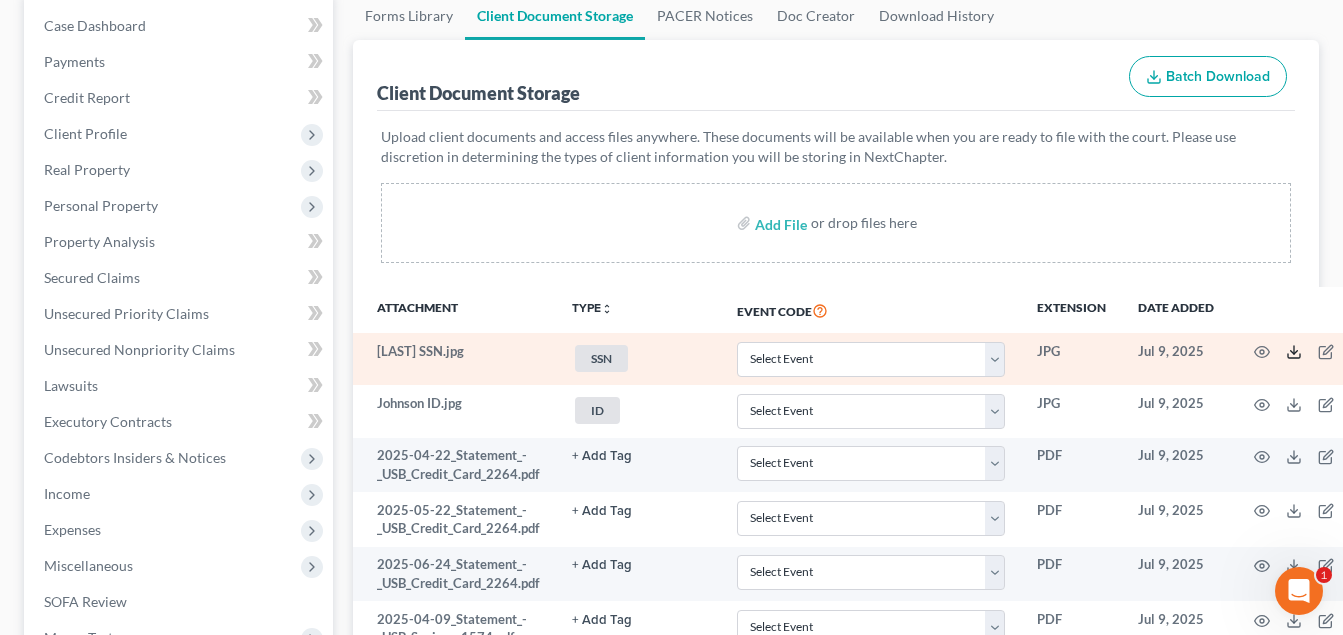 click 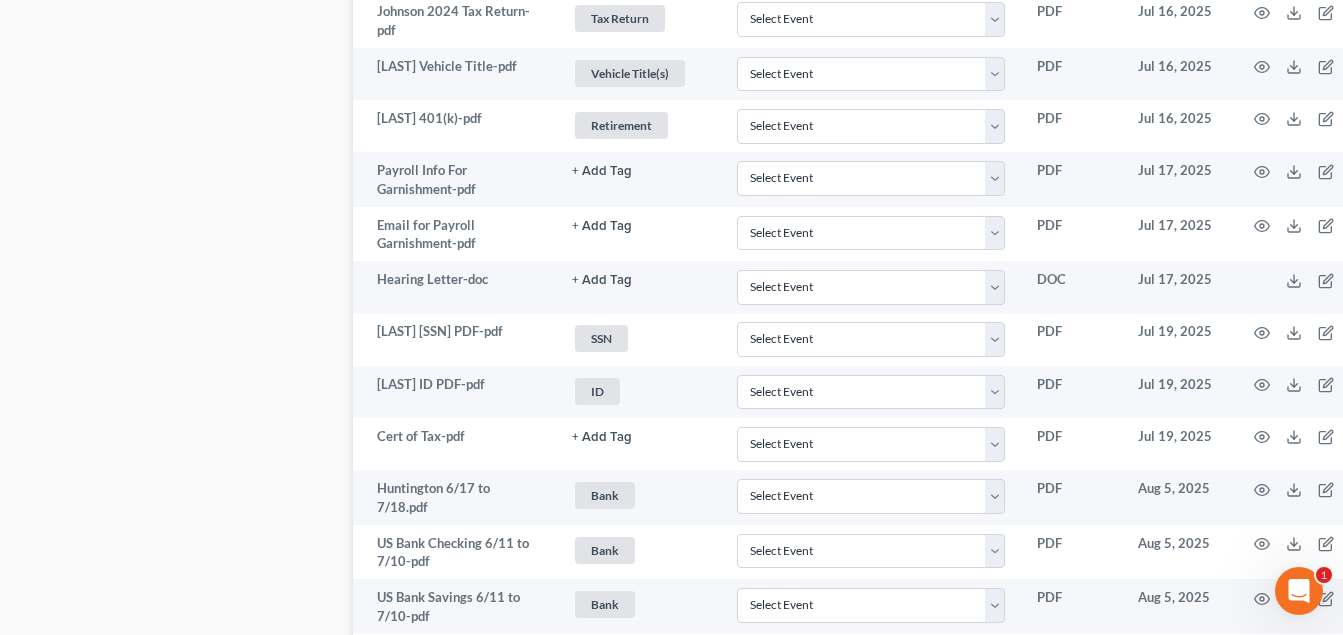 scroll, scrollTop: 2321, scrollLeft: 0, axis: vertical 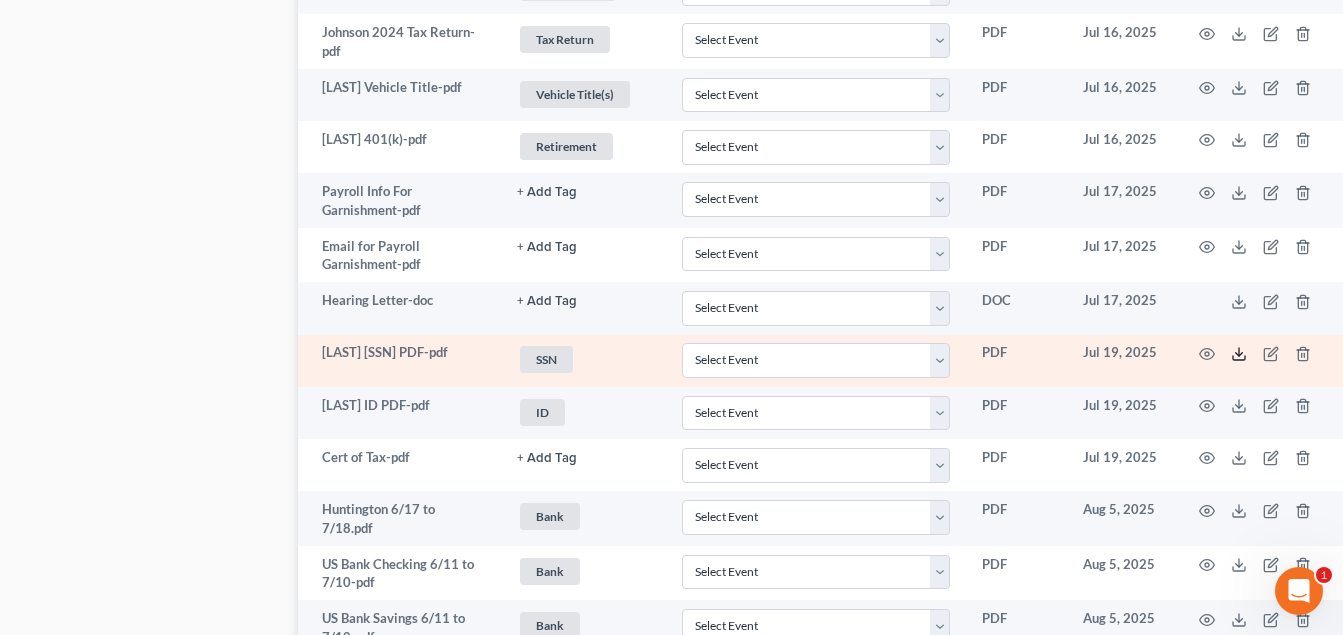 click 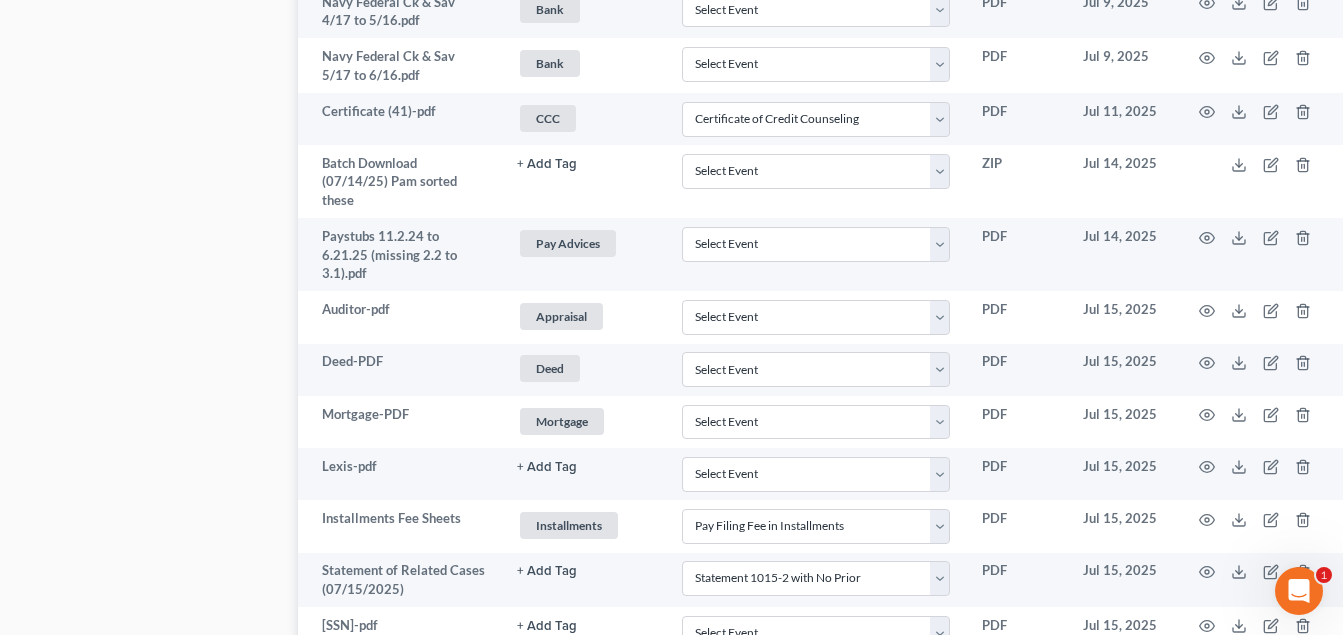 scroll, scrollTop: 921, scrollLeft: 58, axis: both 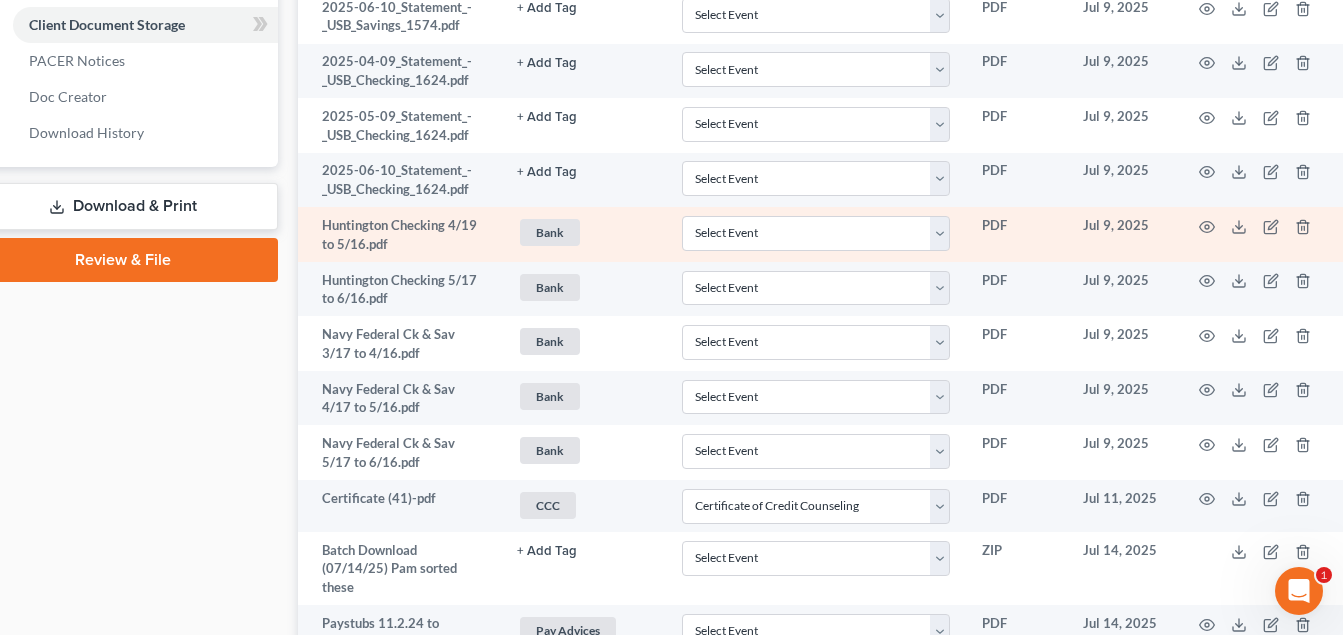 drag, startPoint x: 171, startPoint y: 193, endPoint x: 853, endPoint y: 210, distance: 682.21185 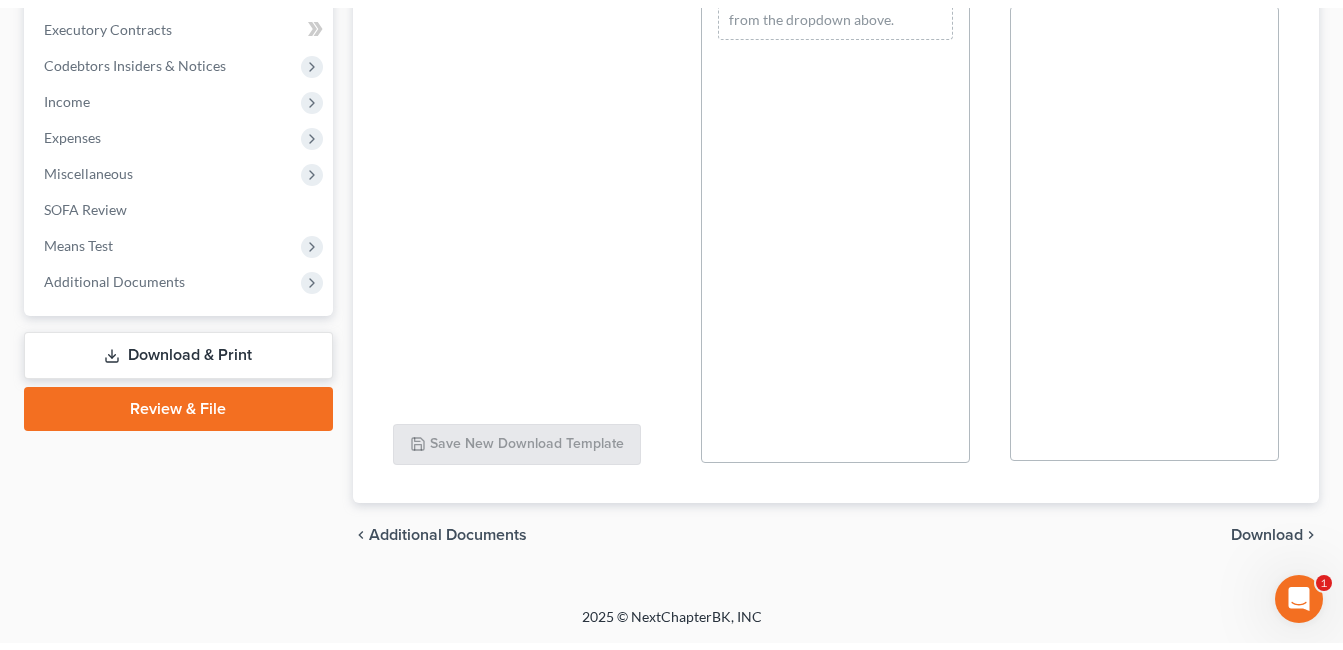scroll, scrollTop: 0, scrollLeft: 0, axis: both 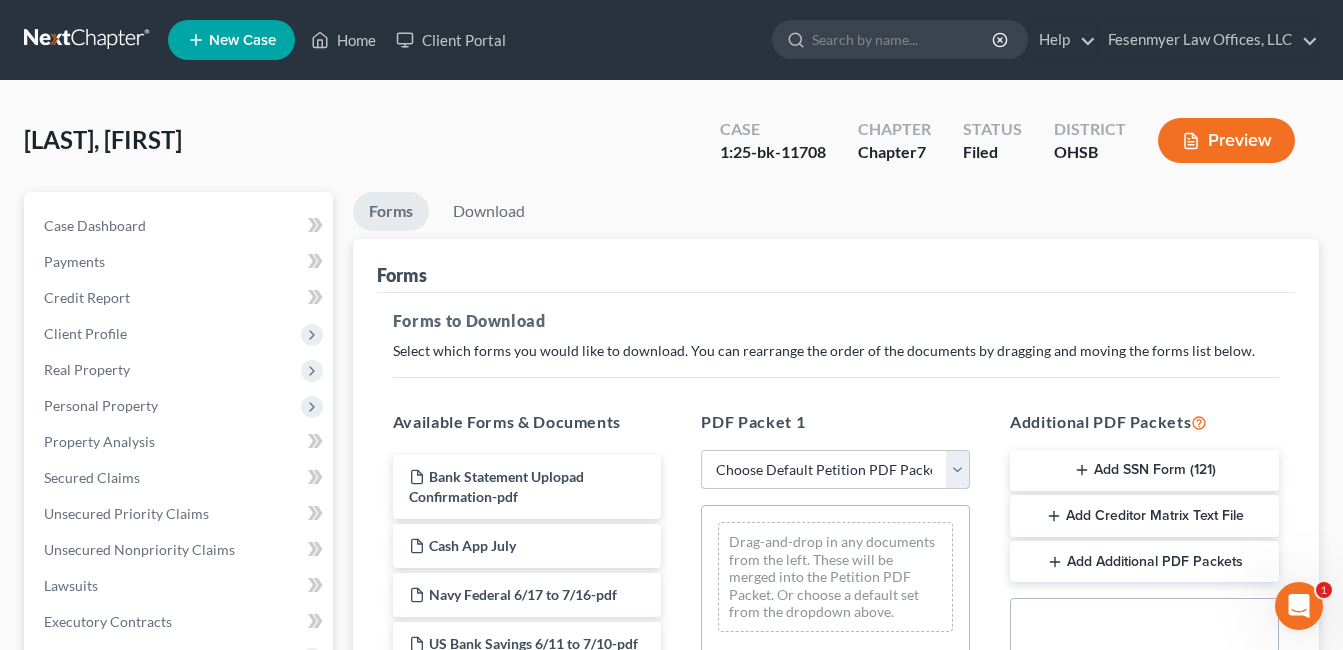 click on "Choose Default Petition PDF Packet Complete Bankruptcy Petition (all forms and schedules) Emergency Filing Forms (Petition and Creditor List Only) Amended Forms Signature Pages Only" at bounding box center [835, 470] 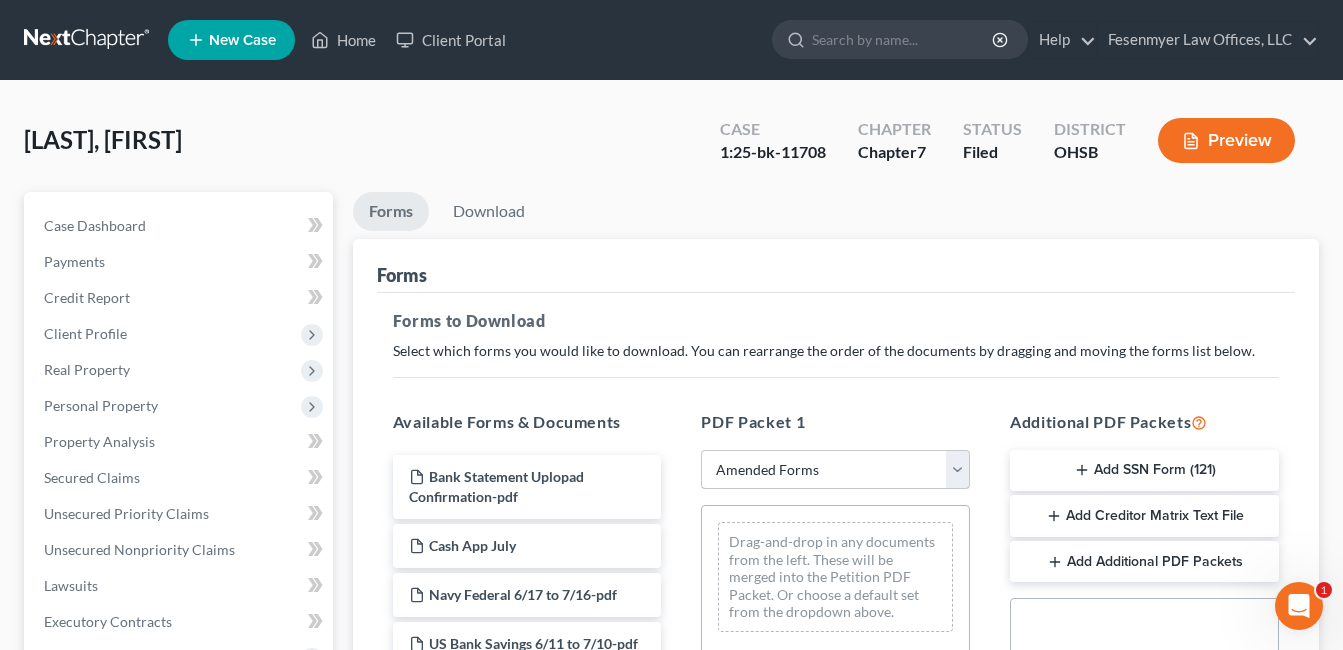 click on "Choose Default Petition PDF Packet Complete Bankruptcy Petition (all forms and schedules) Emergency Filing Forms (Petition and Creditor List Only) Amended Forms Signature Pages Only" at bounding box center (835, 470) 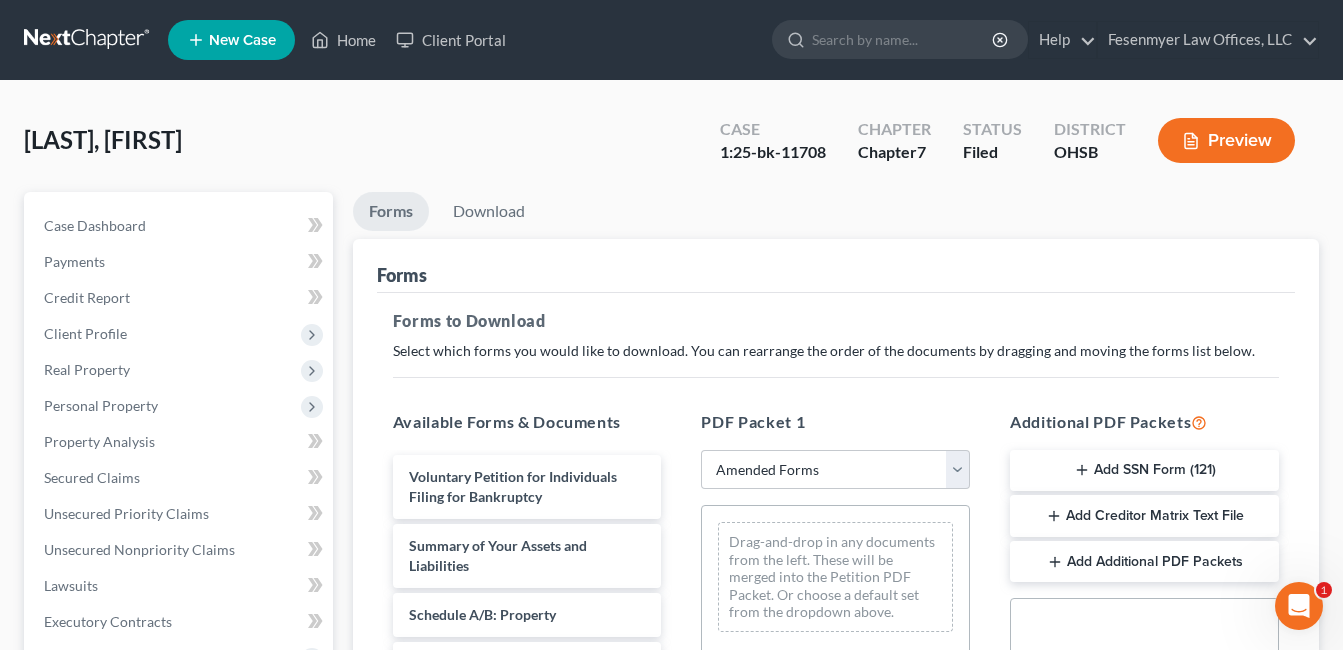 click on "Add SSN Form (121)" at bounding box center [1144, 471] 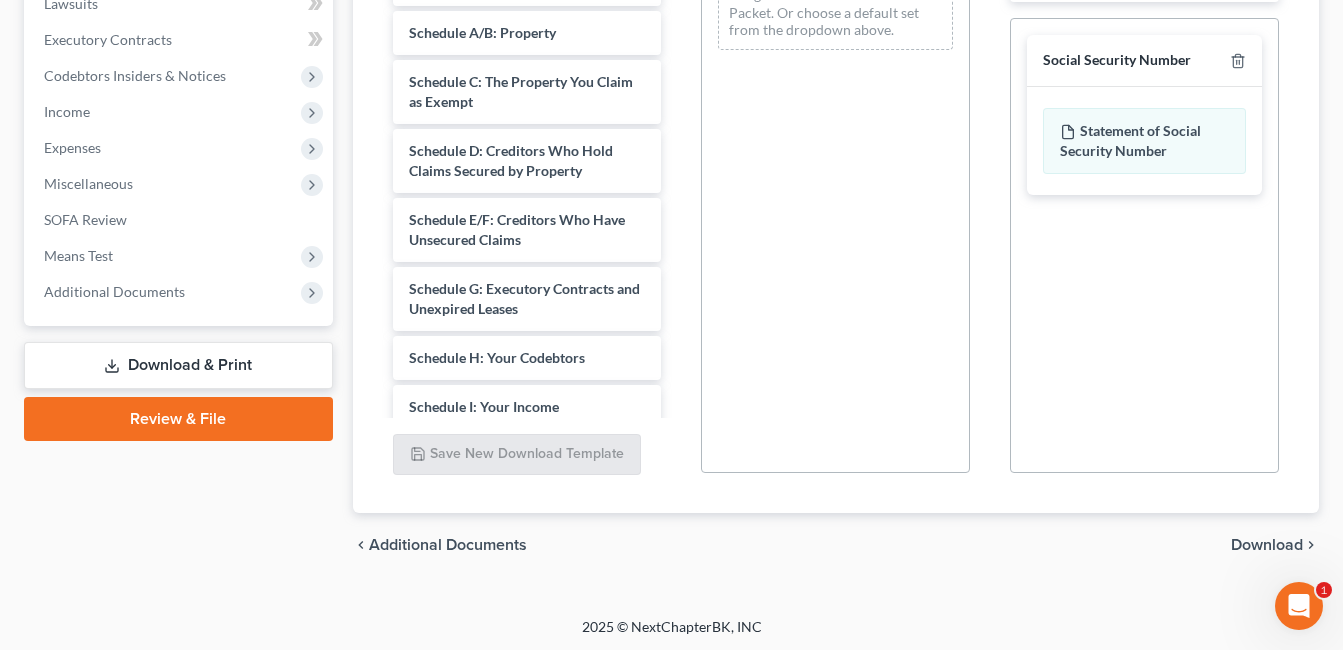 scroll, scrollTop: 585, scrollLeft: 0, axis: vertical 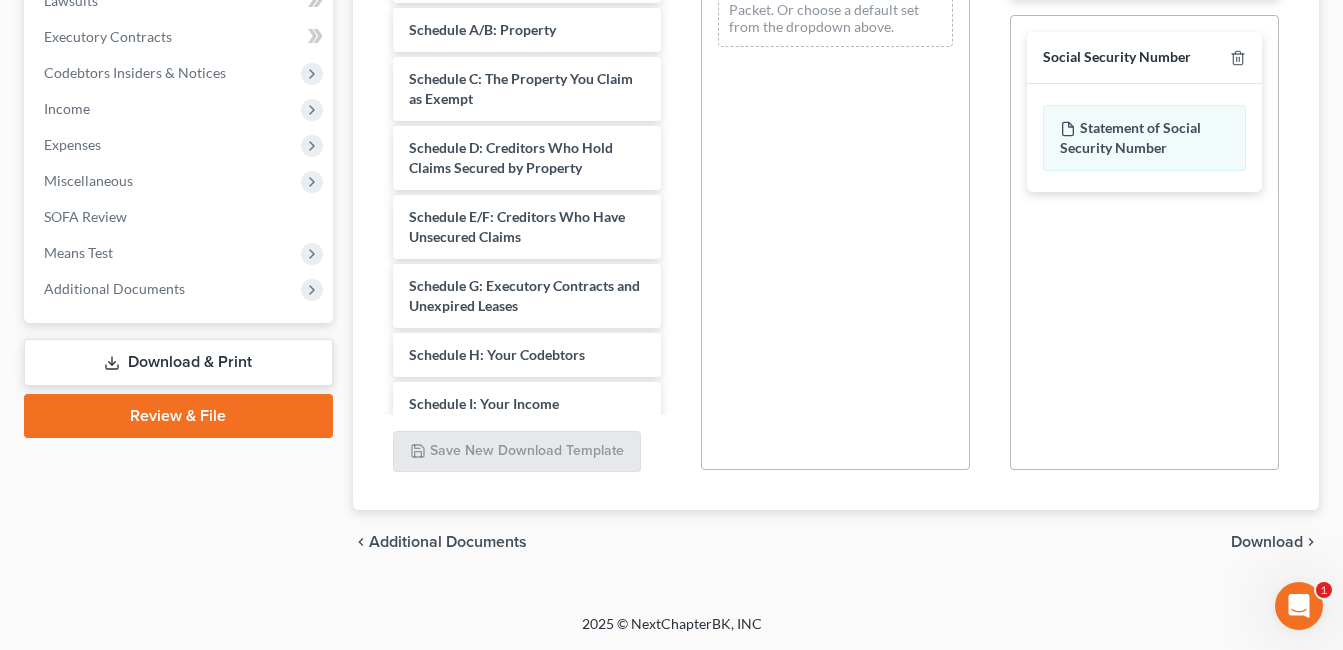click on "Download" at bounding box center [1267, 542] 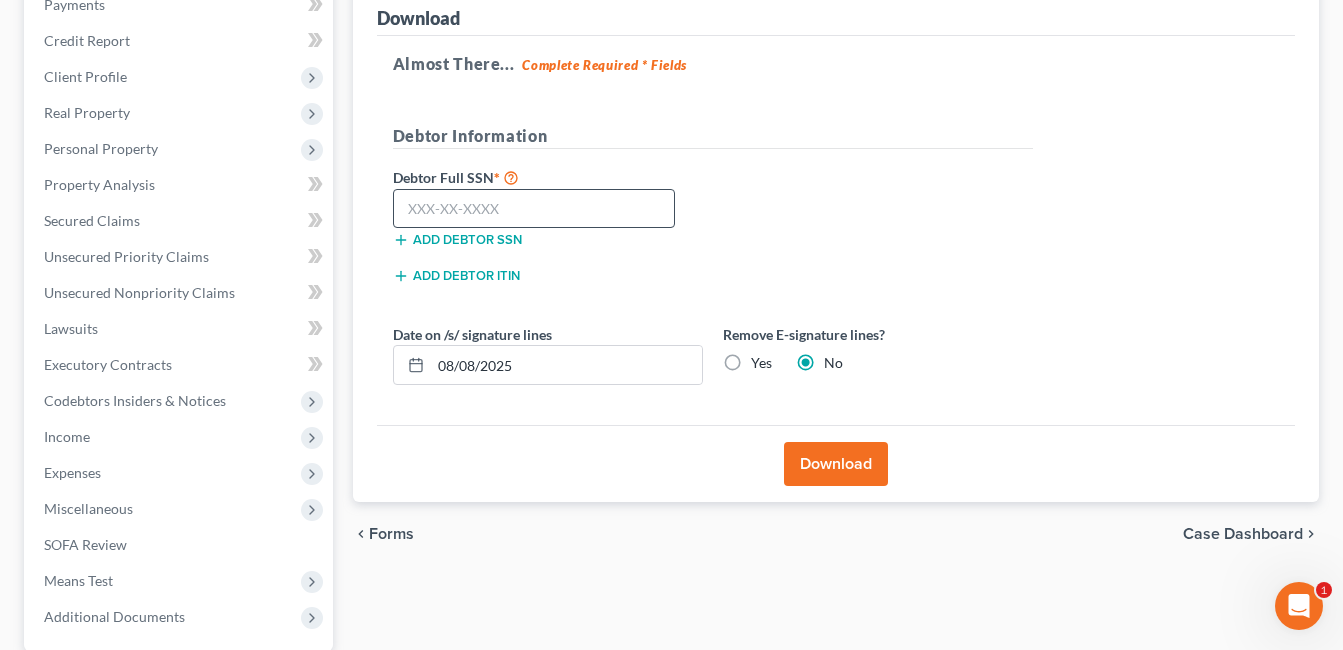 scroll, scrollTop: 249, scrollLeft: 0, axis: vertical 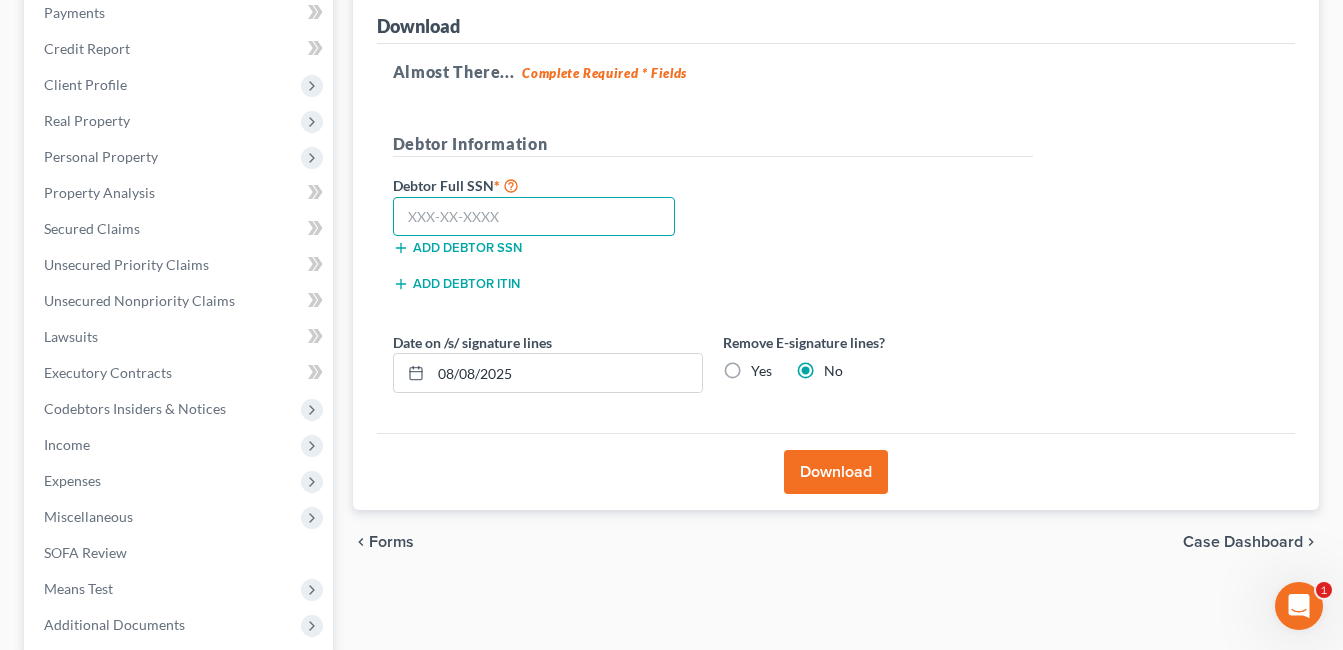 click at bounding box center [534, 217] 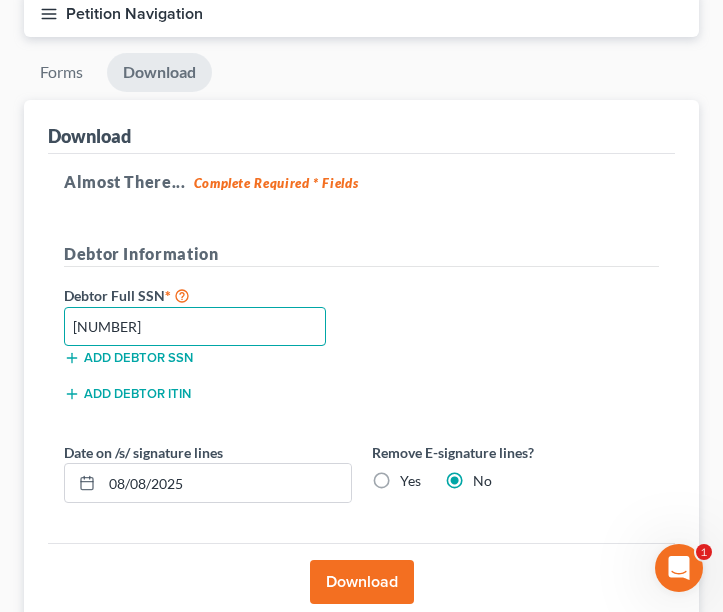 type on "[NUMBER]" 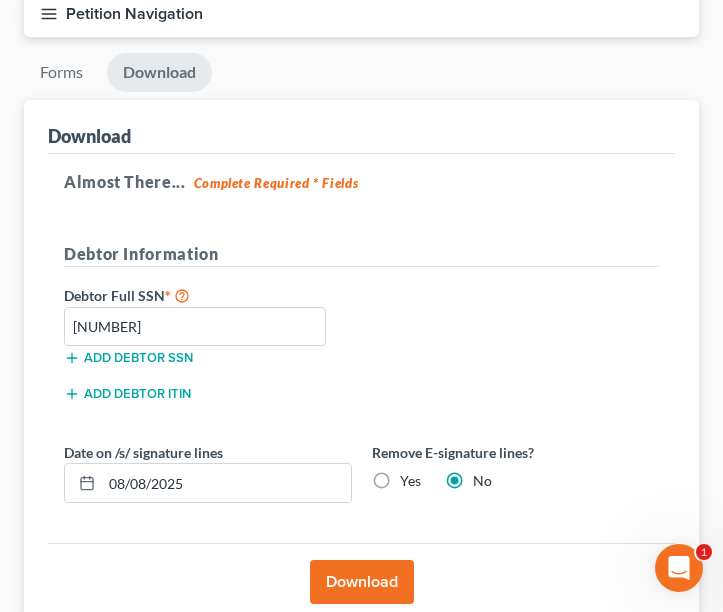 click on "Download" at bounding box center (362, 582) 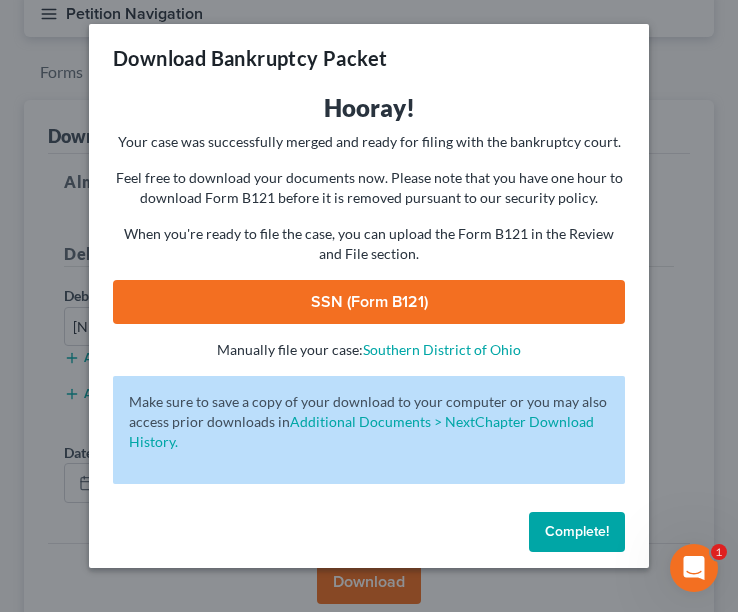 click on "SSN (Form B121)" at bounding box center (369, 302) 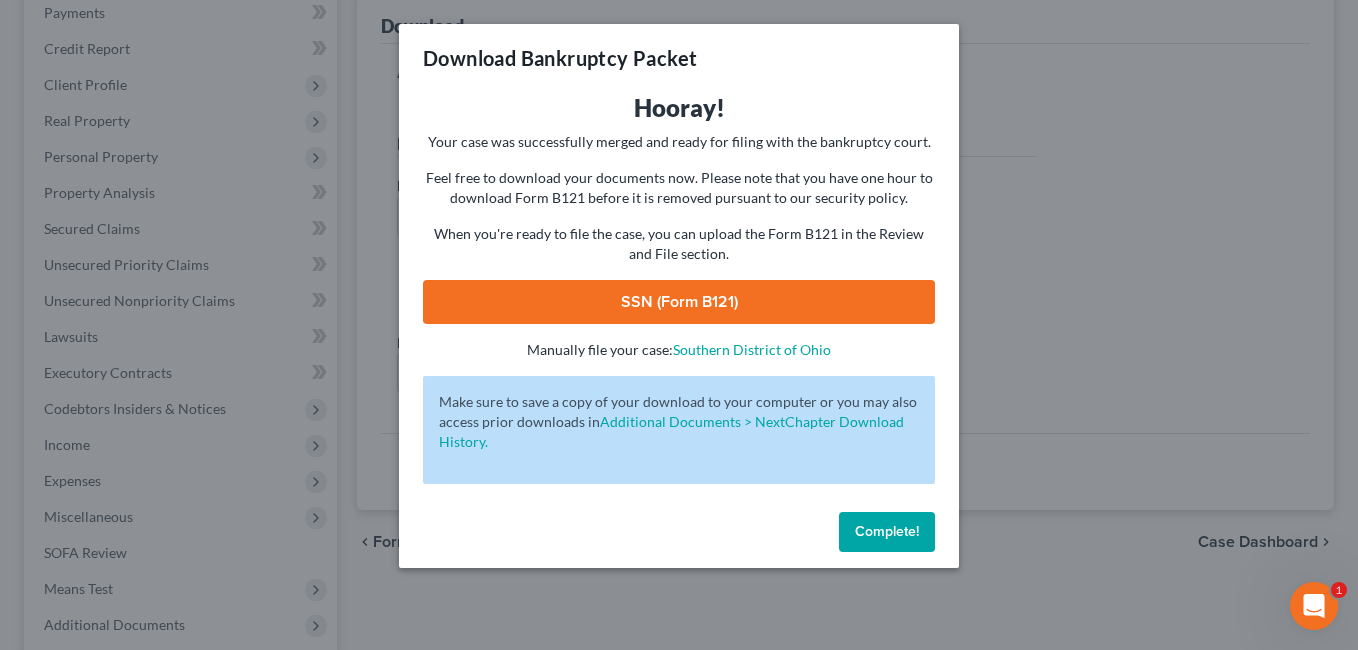 click on "Complete!" at bounding box center [887, 531] 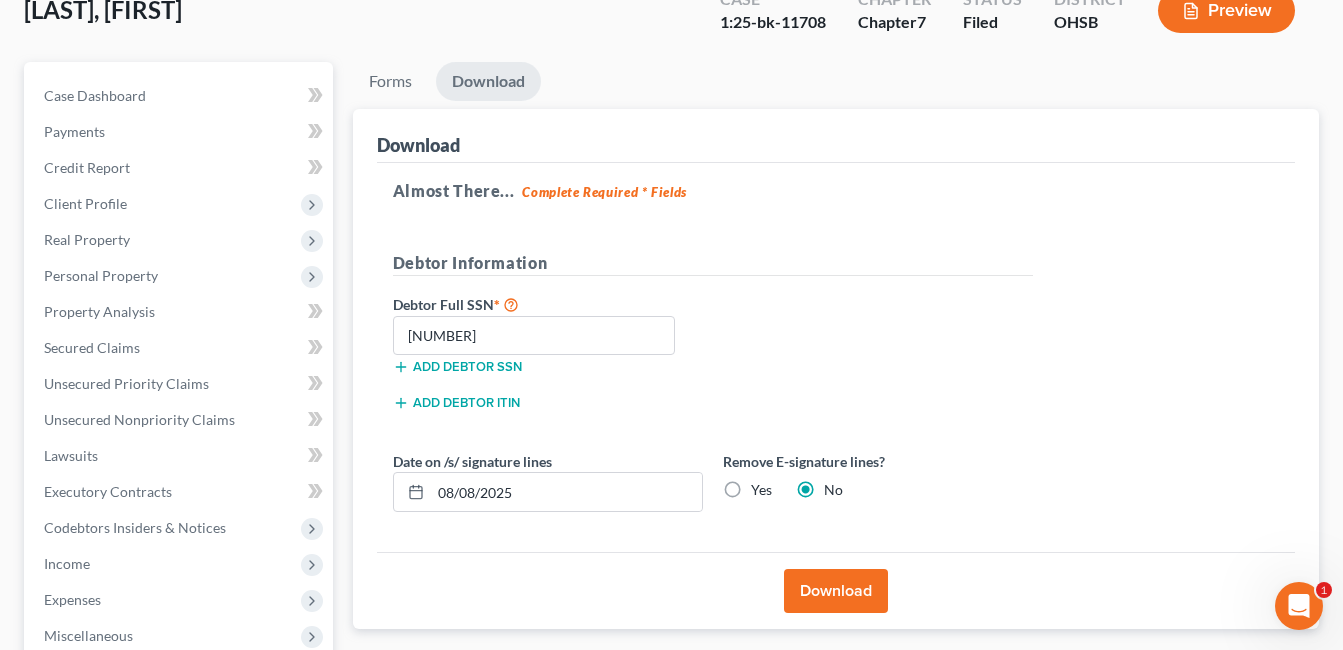 scroll, scrollTop: 0, scrollLeft: 0, axis: both 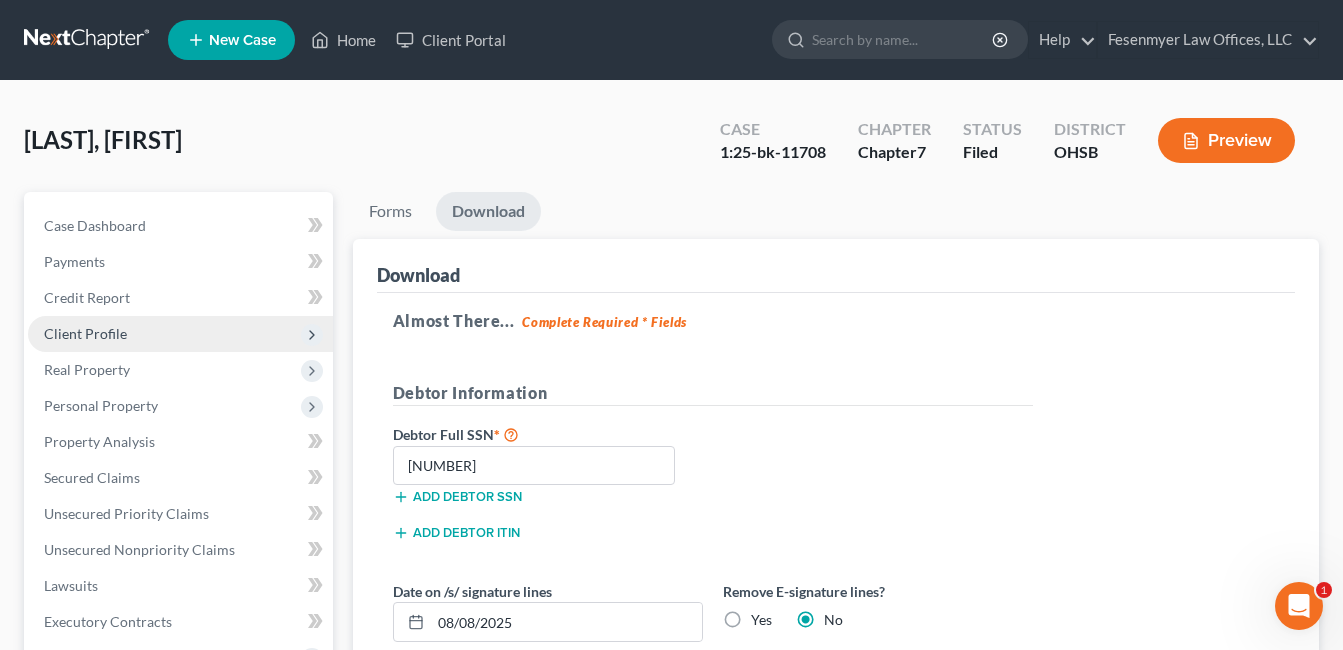 click on "Client Profile" at bounding box center (180, 334) 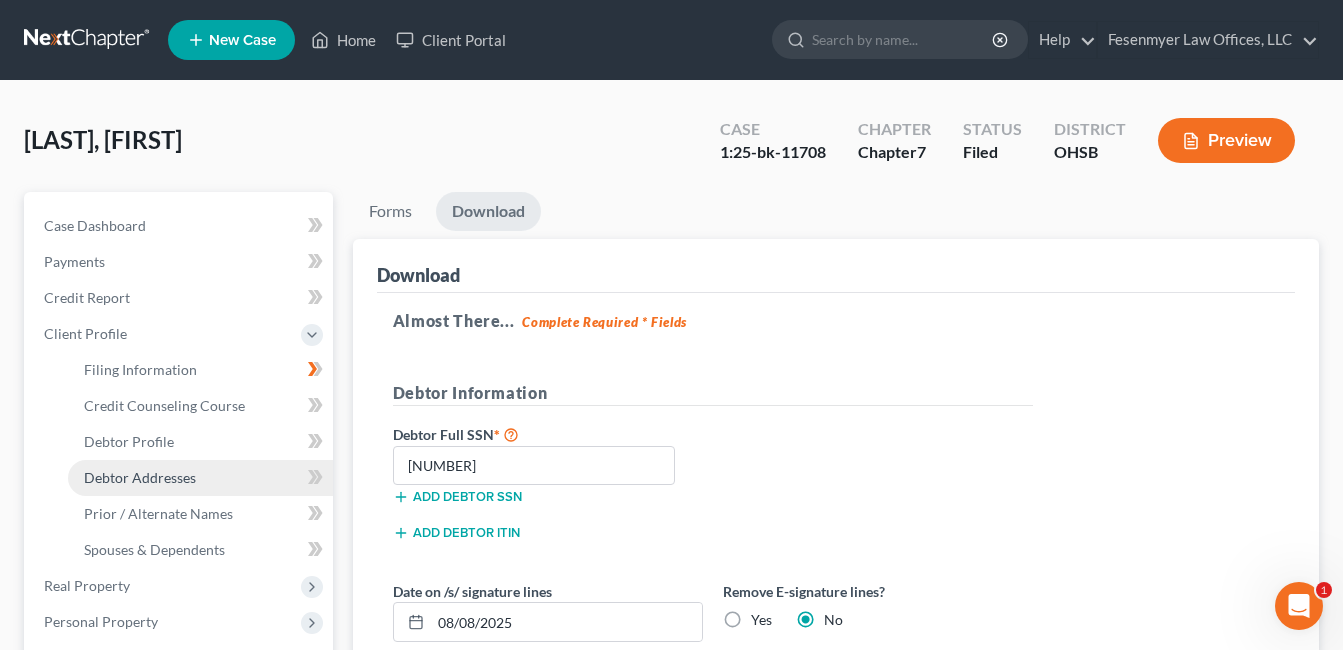 click on "Debtor Addresses" at bounding box center [140, 477] 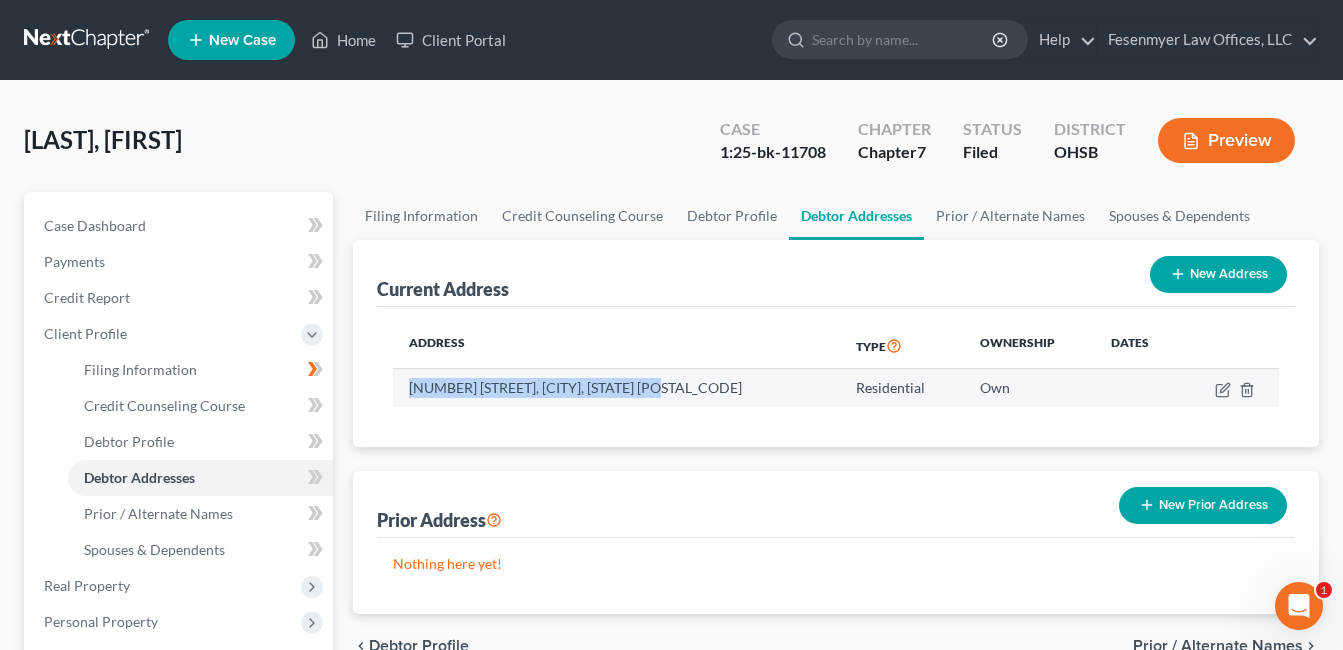 drag, startPoint x: 671, startPoint y: 393, endPoint x: 433, endPoint y: 391, distance: 238.0084 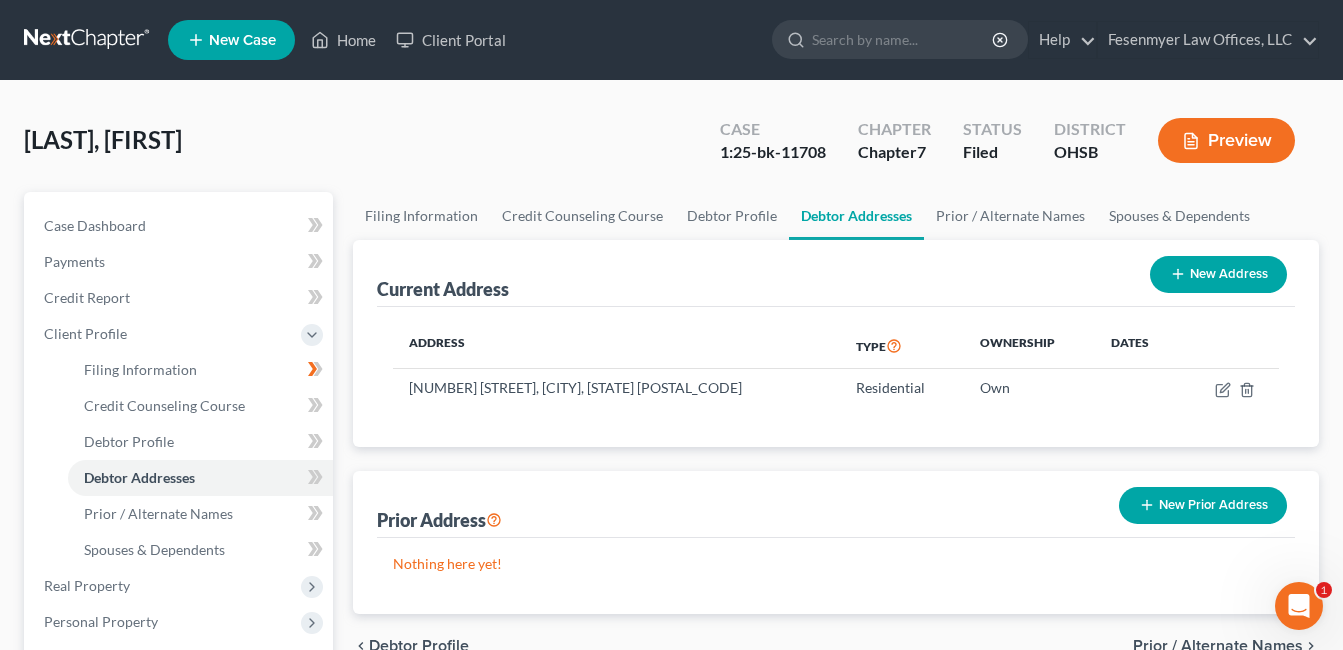 drag, startPoint x: 468, startPoint y: 158, endPoint x: 771, endPoint y: 6, distance: 338.9882 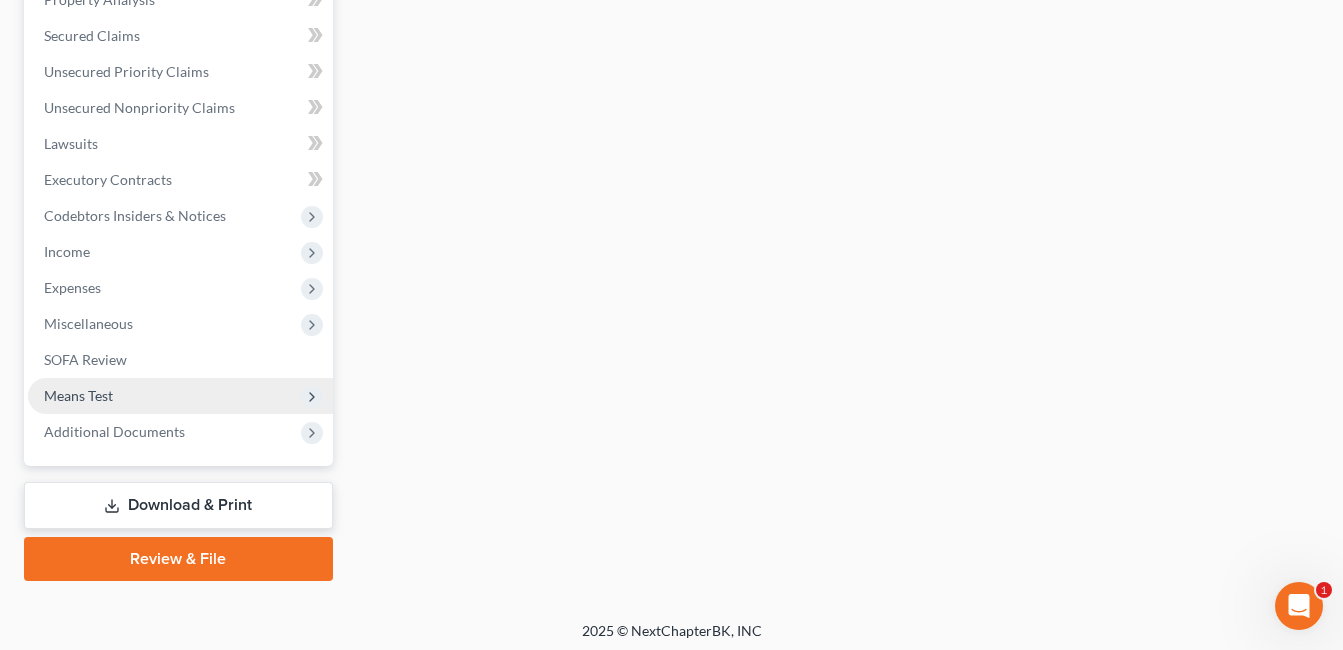 scroll, scrollTop: 665, scrollLeft: 0, axis: vertical 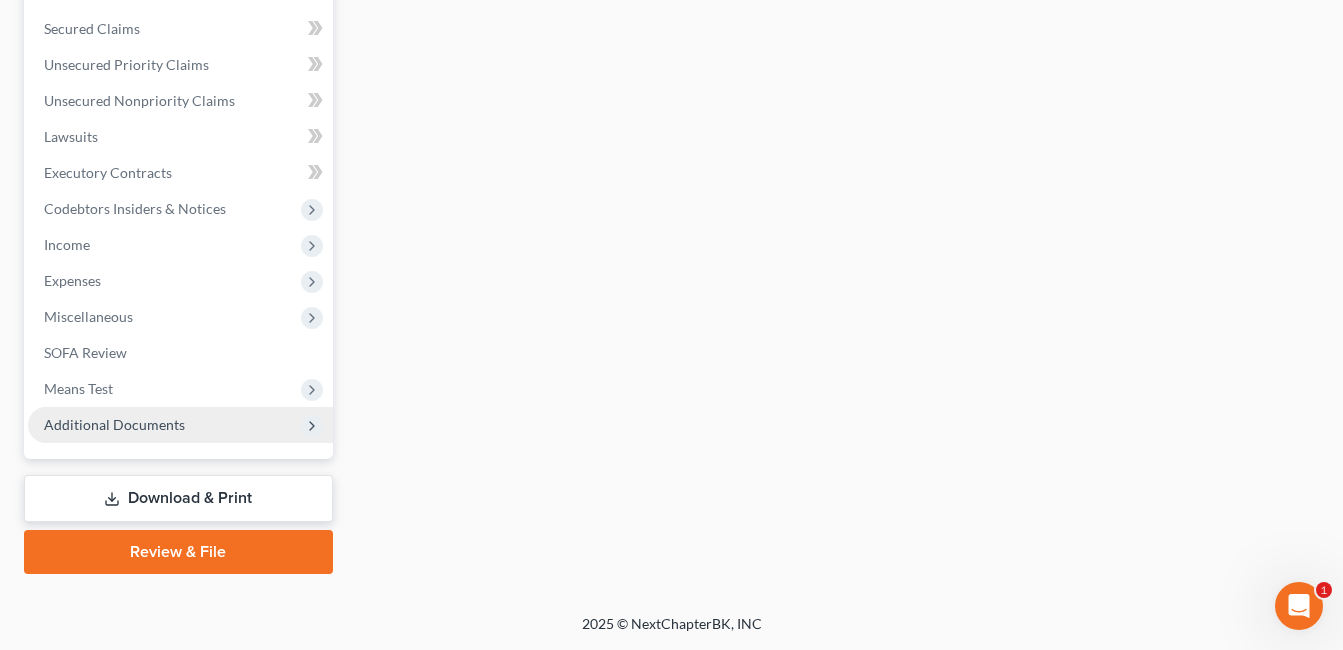 click on "Additional Documents" at bounding box center (180, 425) 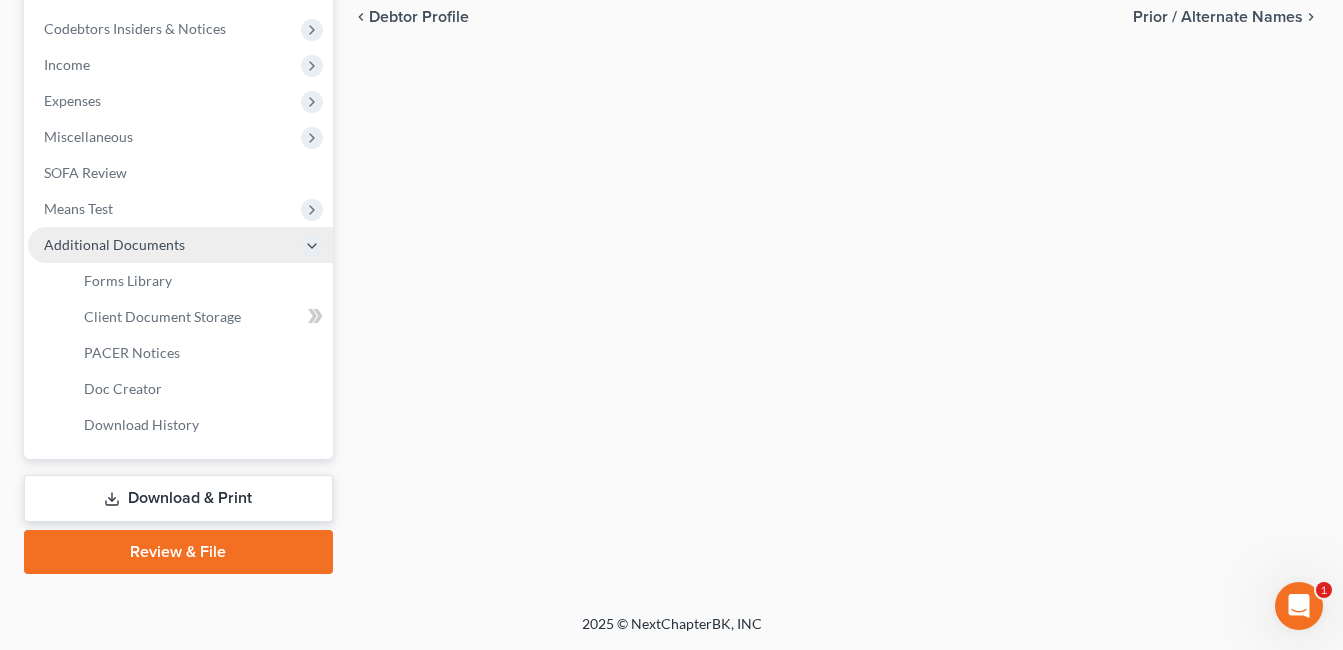 scroll, scrollTop: 449, scrollLeft: 0, axis: vertical 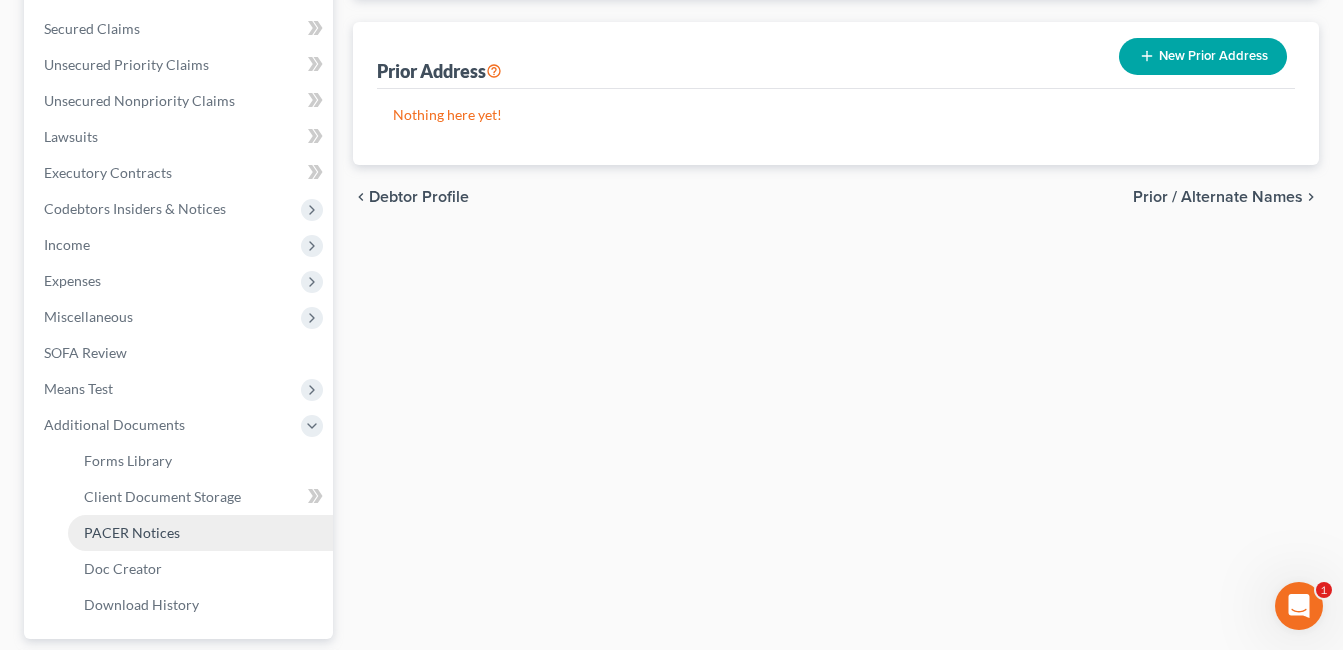 click on "PACER Notices" at bounding box center (200, 533) 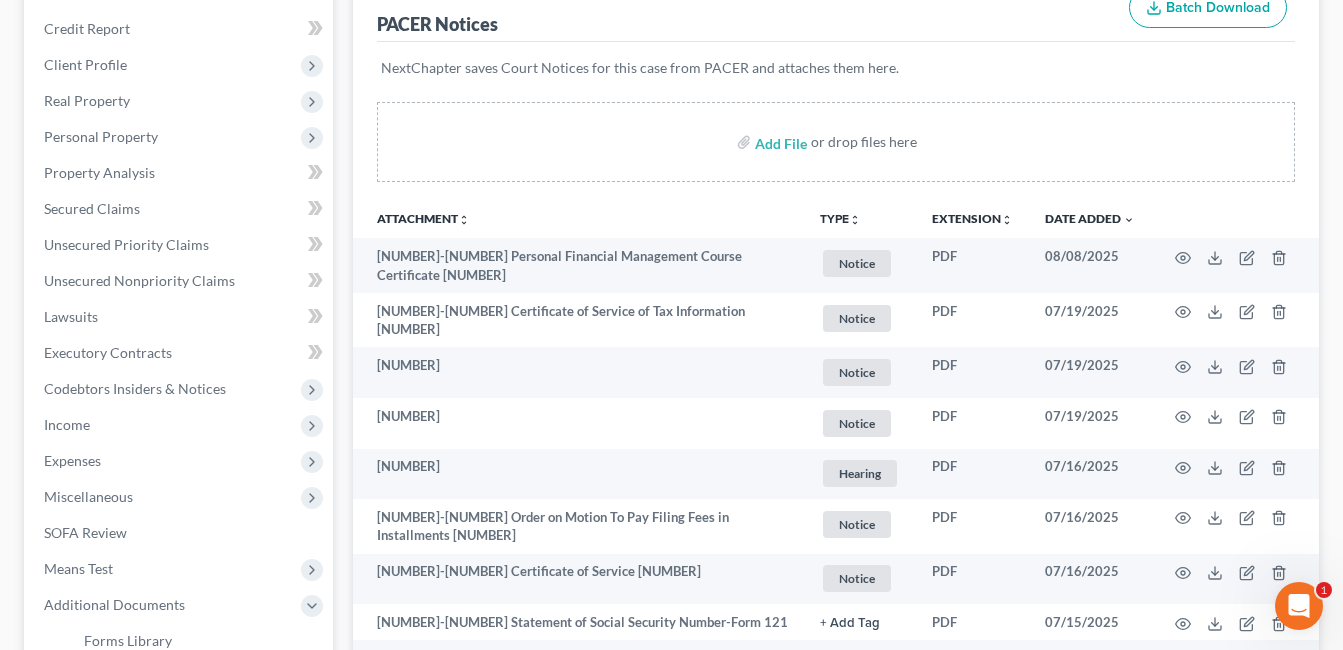 scroll, scrollTop: 300, scrollLeft: 0, axis: vertical 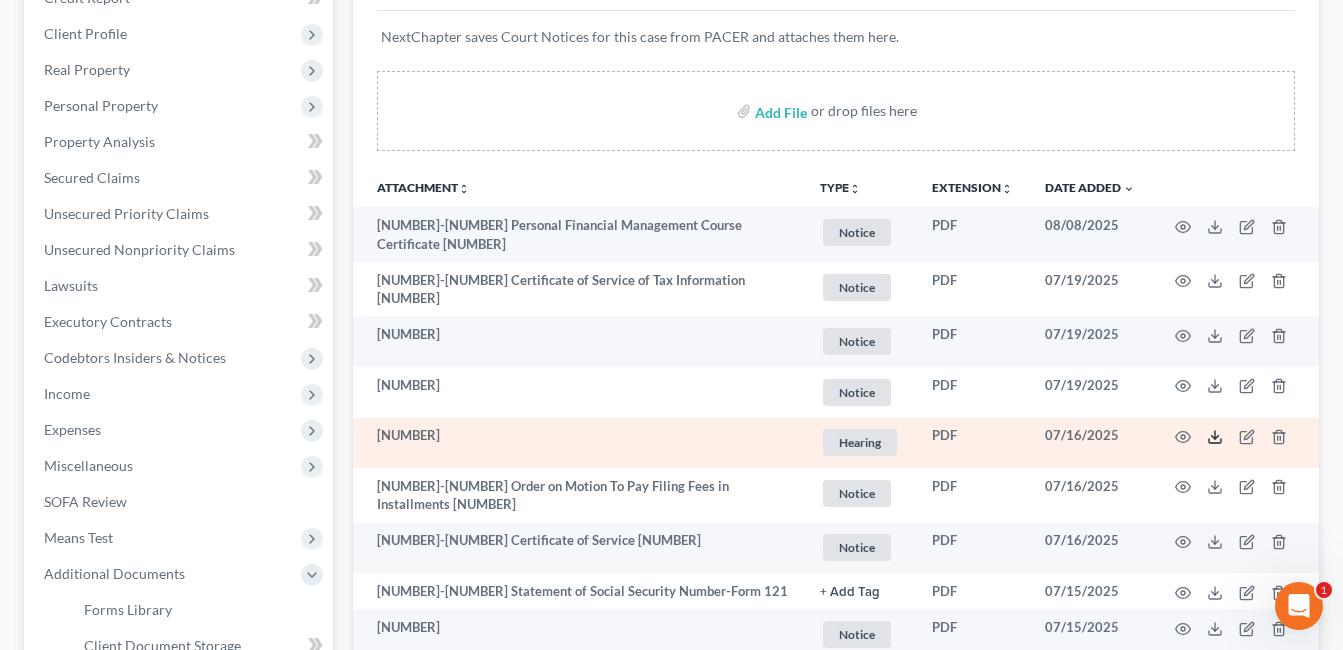 click 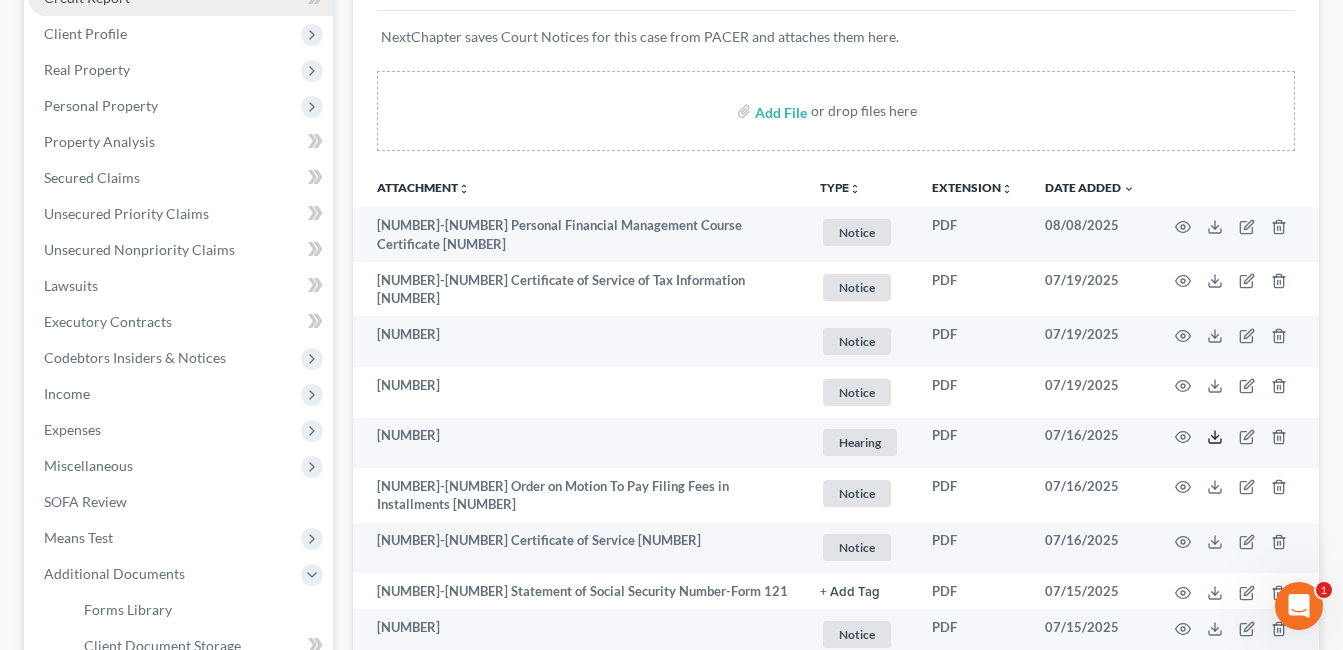 scroll, scrollTop: 0, scrollLeft: 0, axis: both 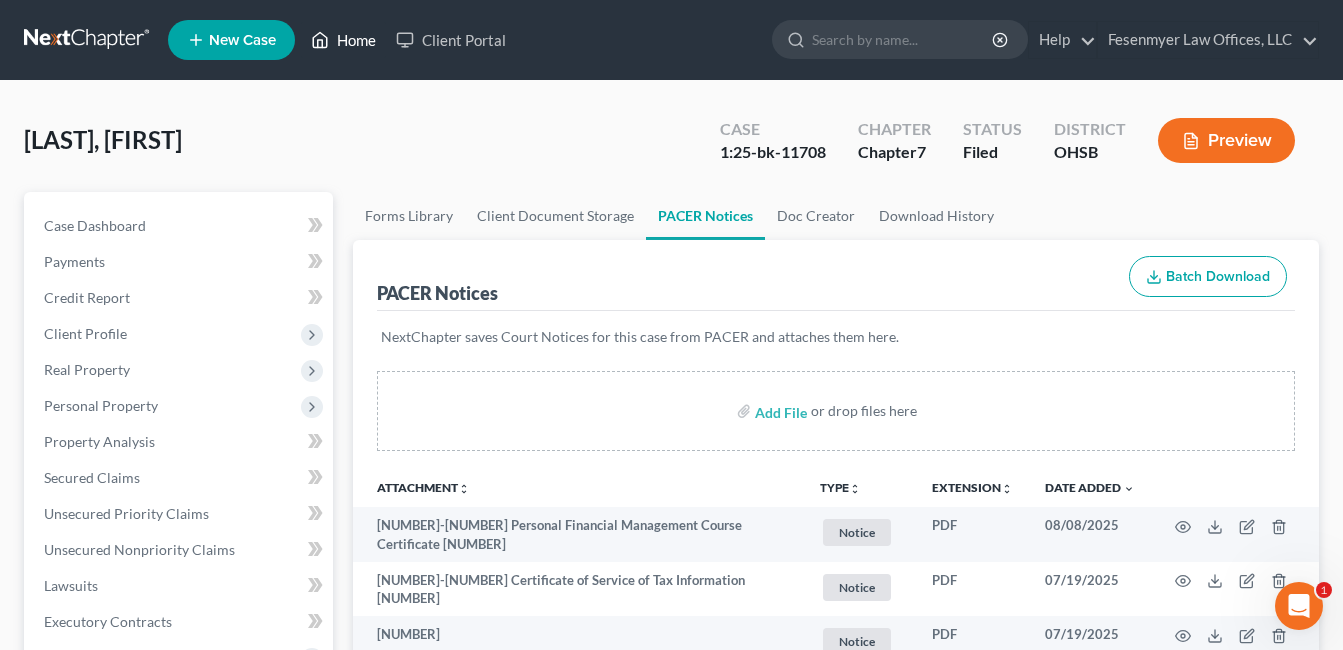 click on "Home" at bounding box center (343, 40) 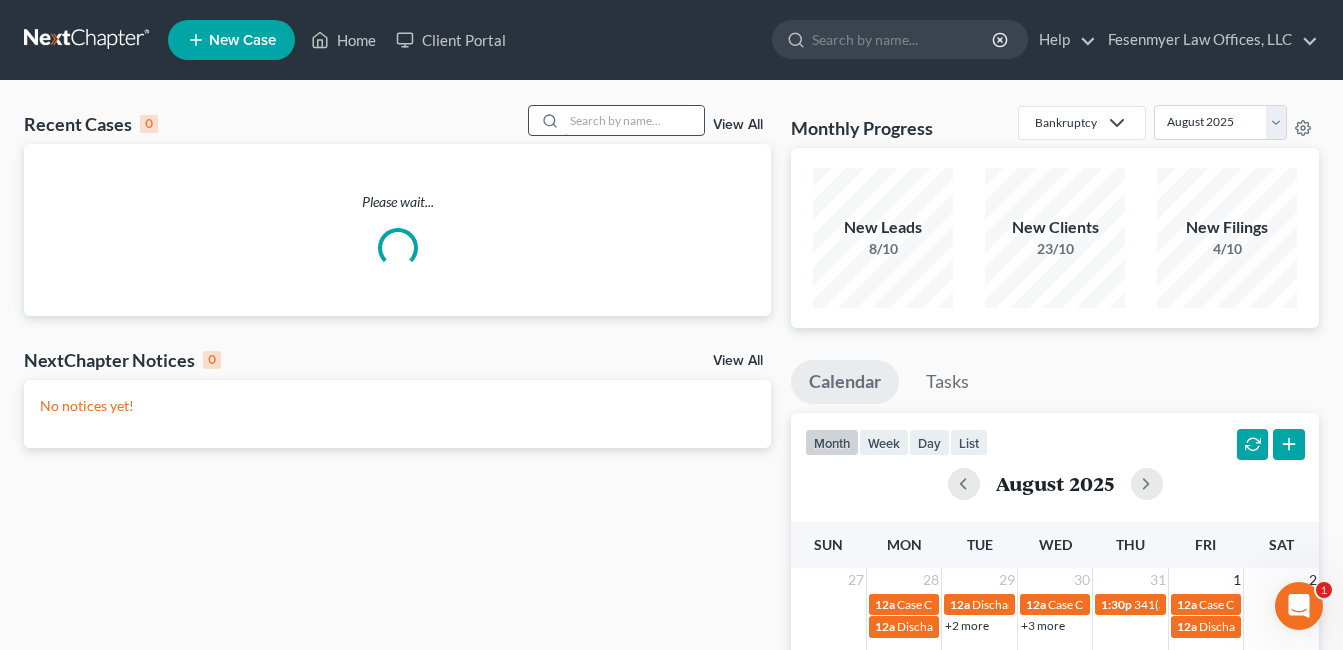 click at bounding box center (634, 120) 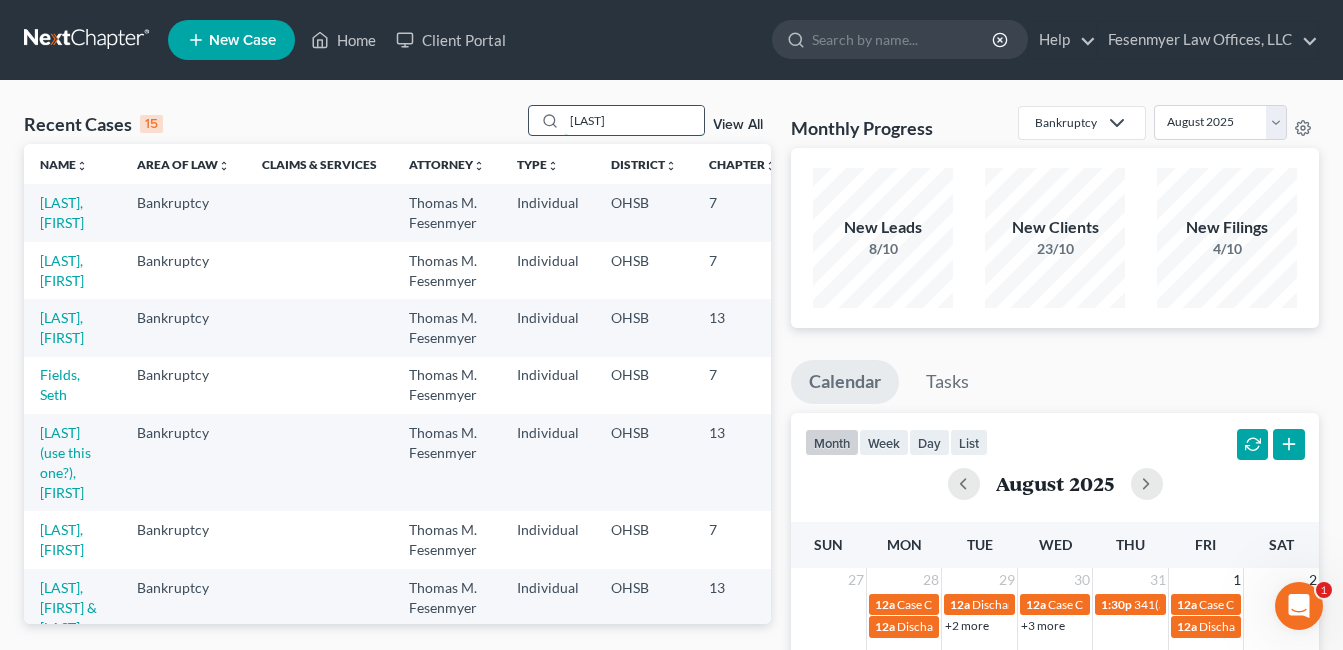 type on "[LAST]" 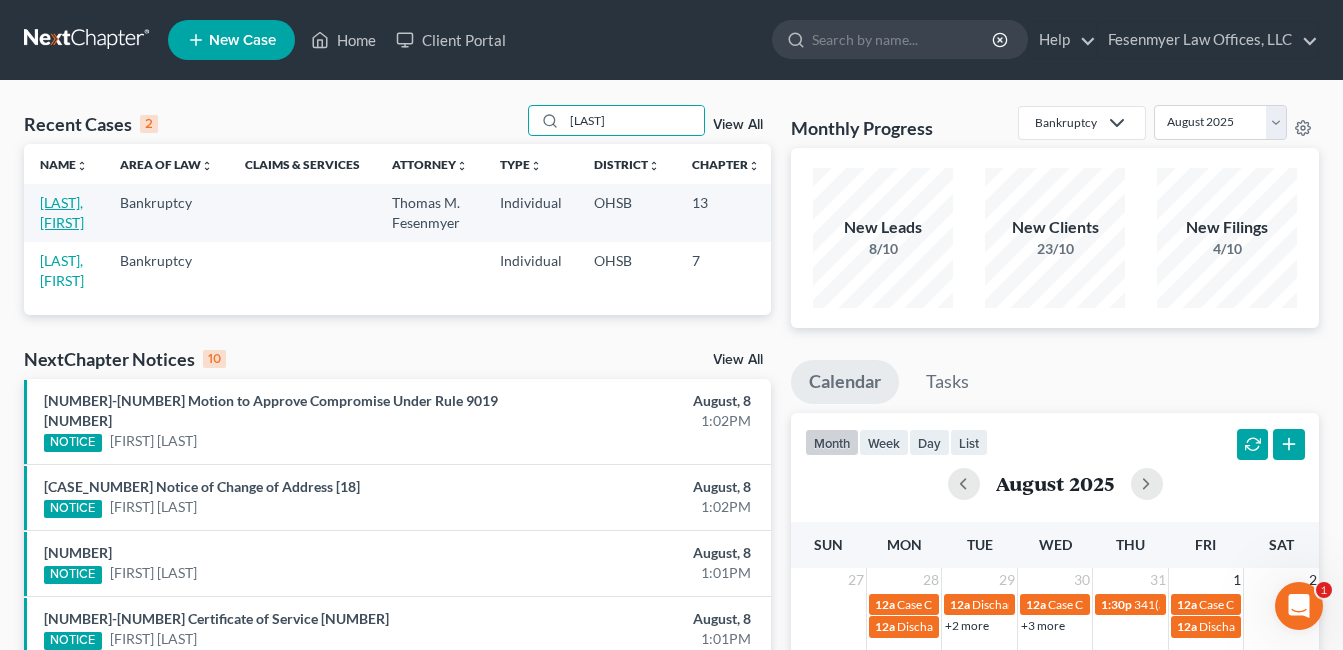 click on "[LAST], [FIRST]" at bounding box center [62, 212] 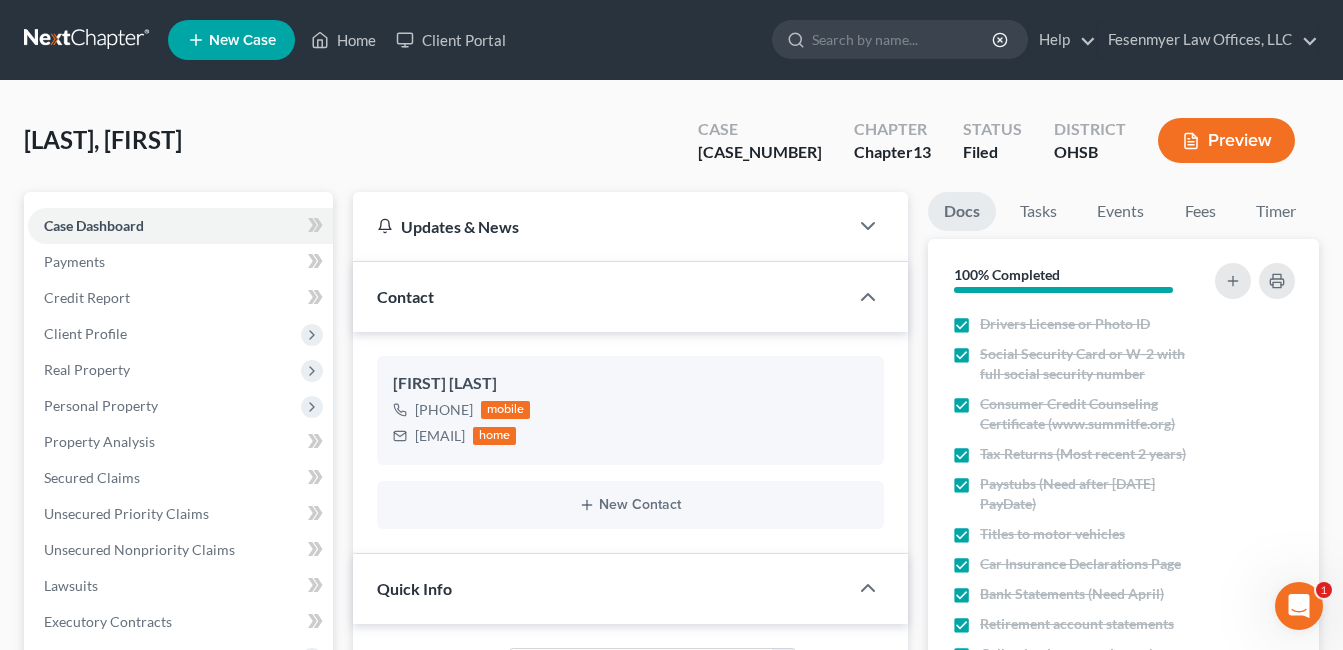 click on "Additional Documents" at bounding box center [114, 909] 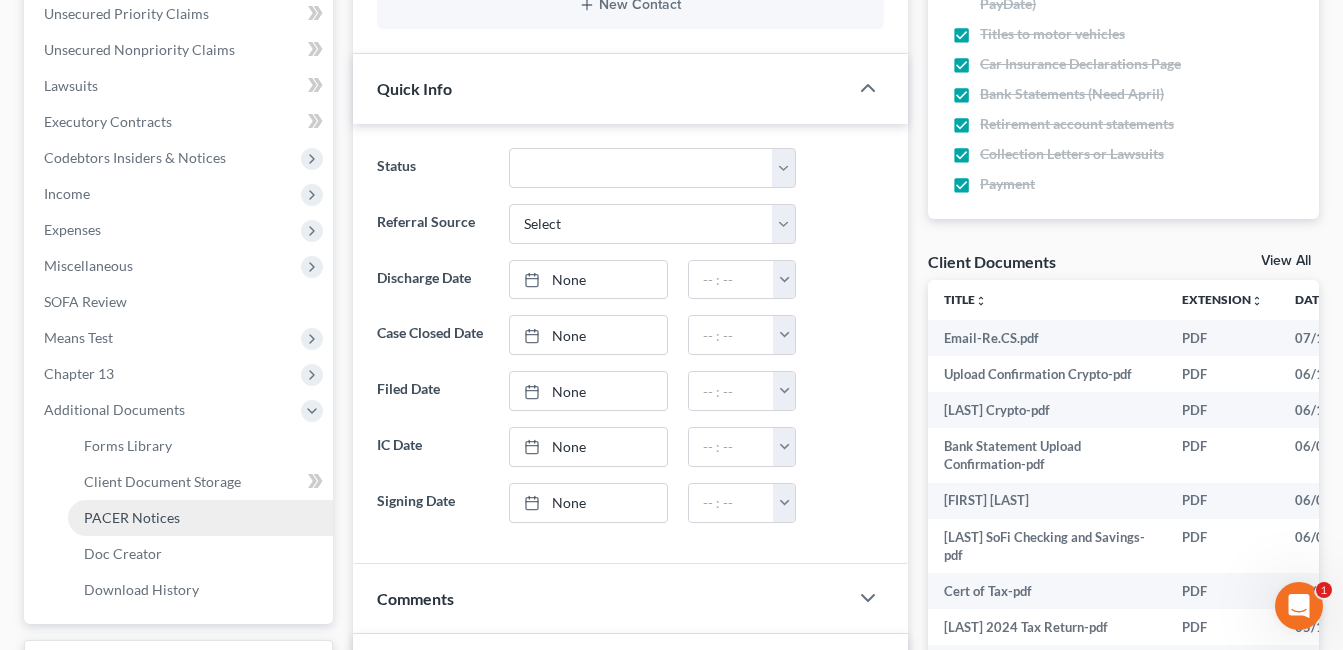 click on "PACER Notices" at bounding box center (200, 518) 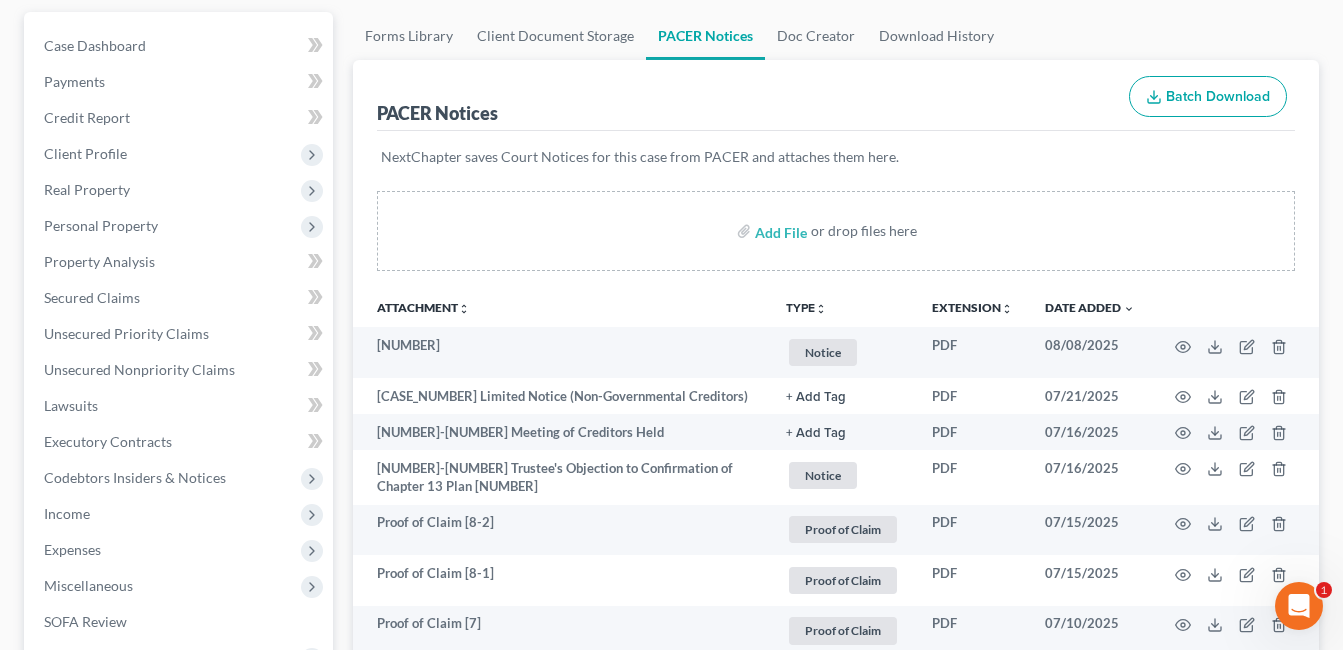 scroll, scrollTop: 200, scrollLeft: 0, axis: vertical 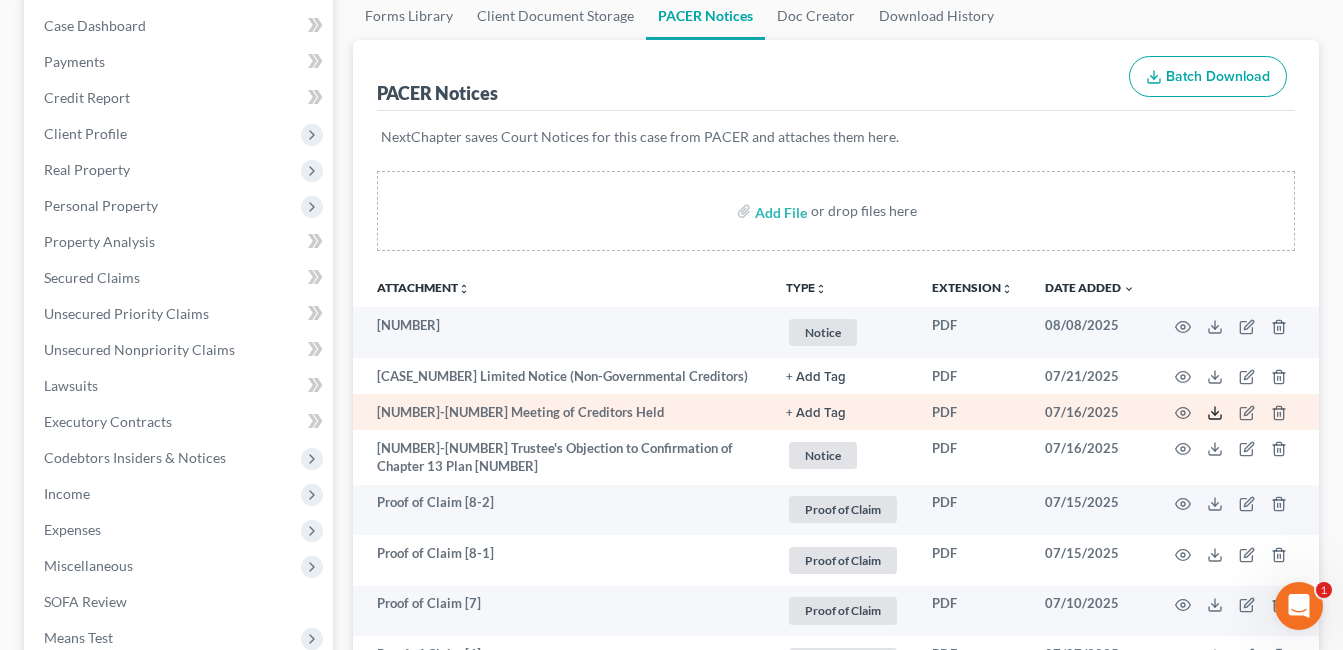 click 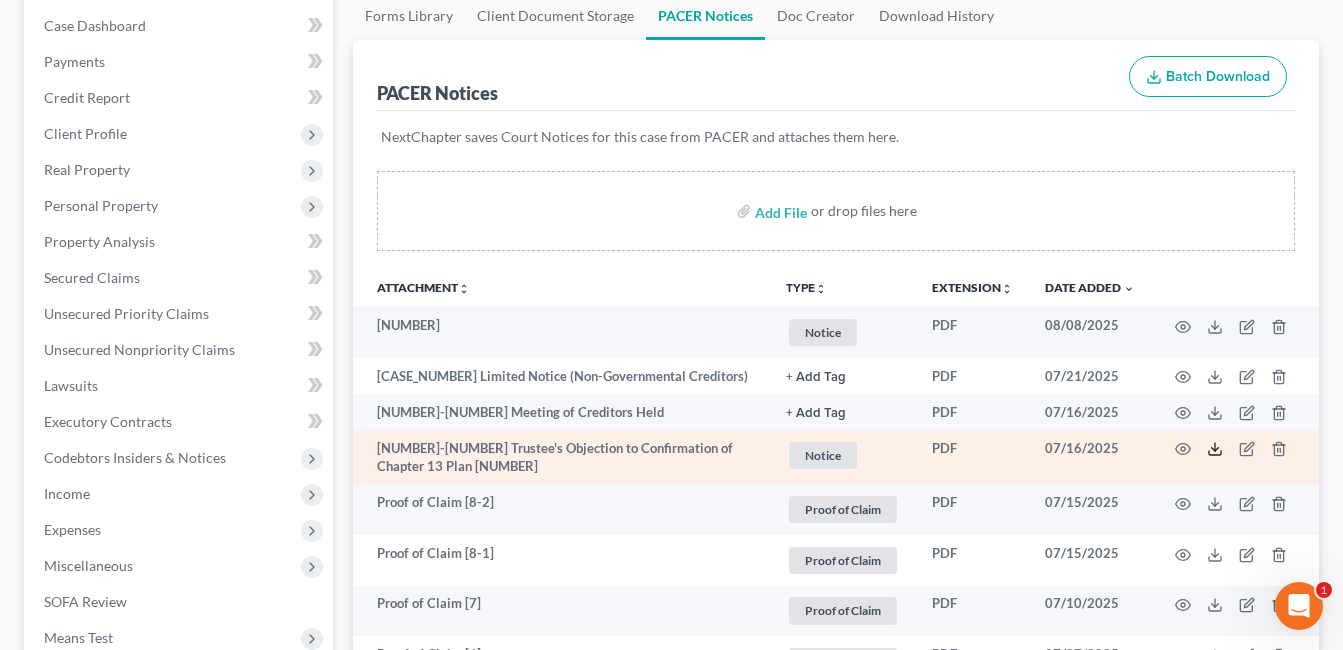 click 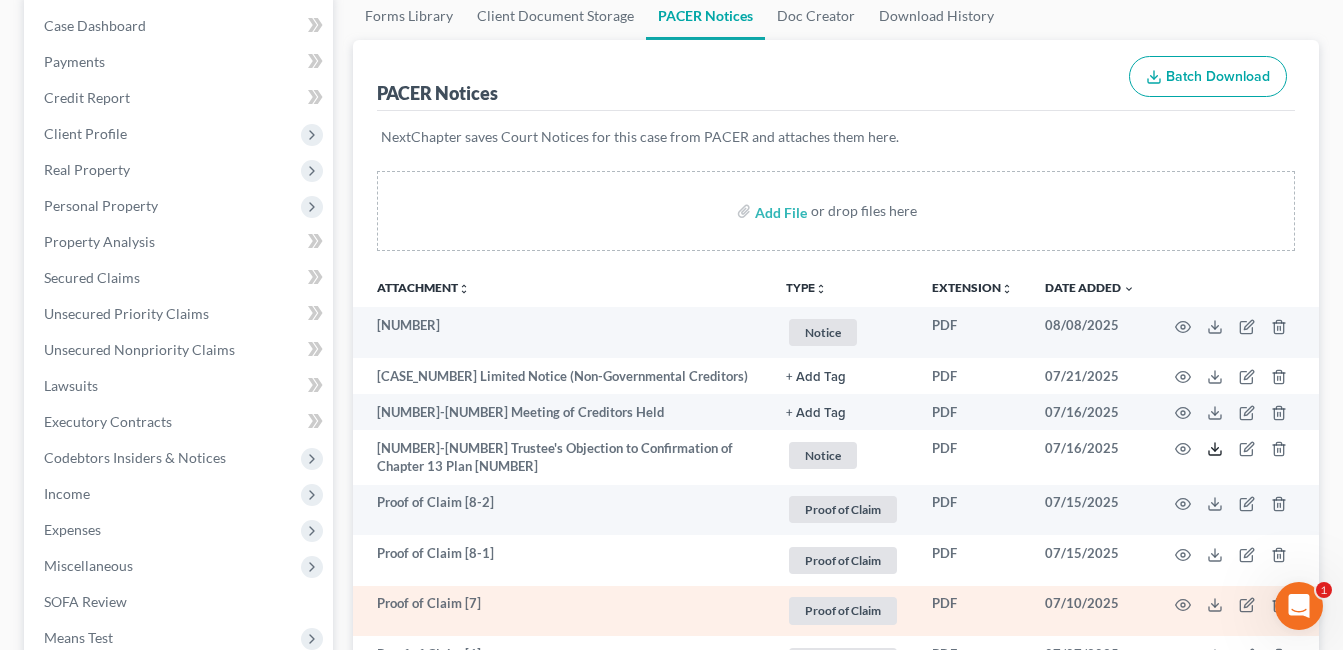 scroll, scrollTop: 400, scrollLeft: 0, axis: vertical 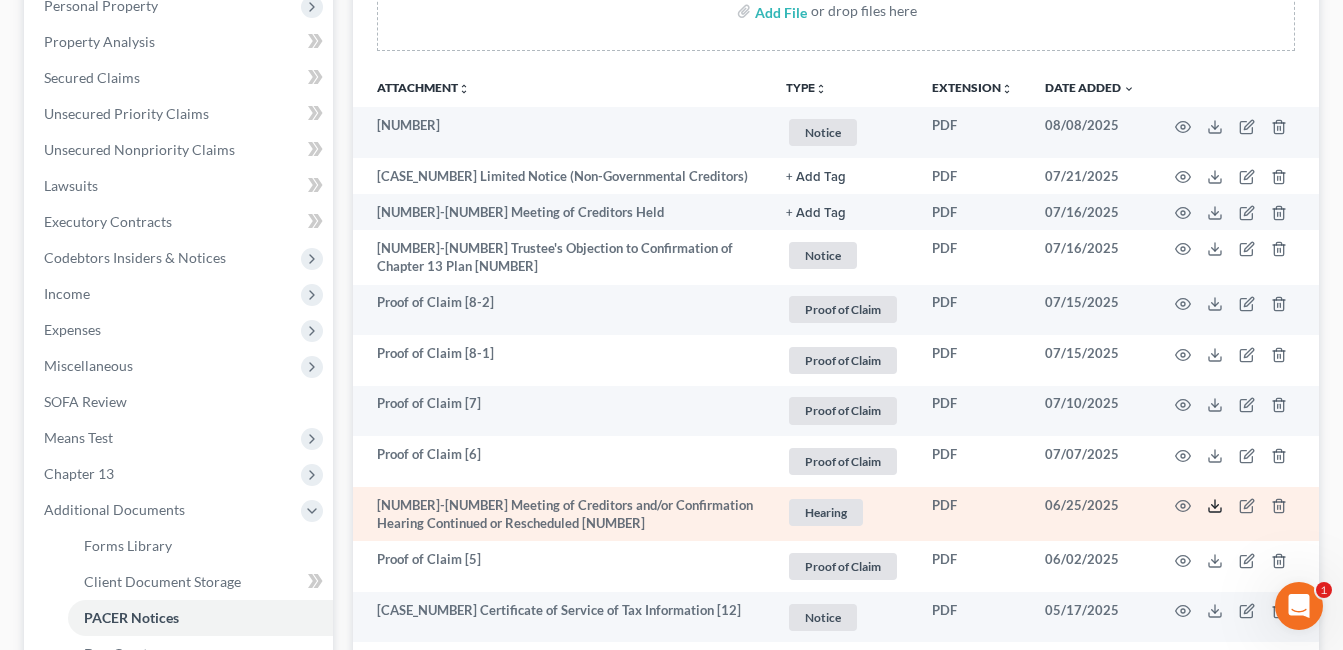 click 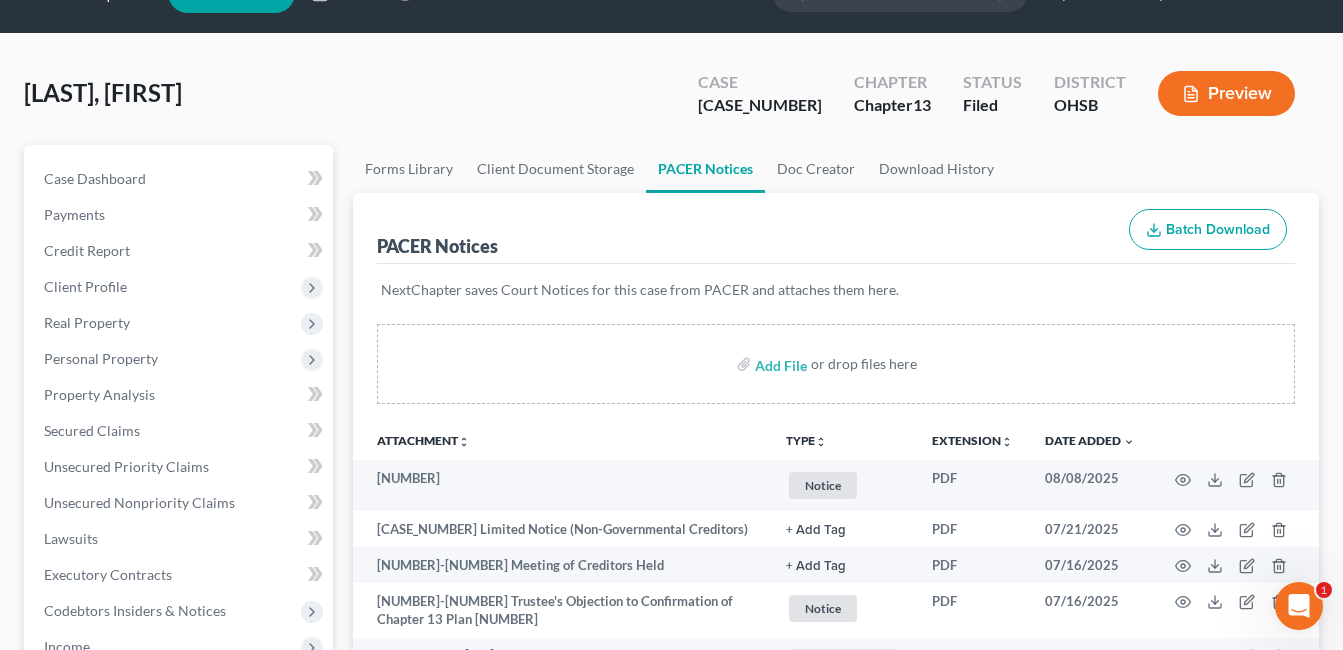 scroll, scrollTop: 0, scrollLeft: 0, axis: both 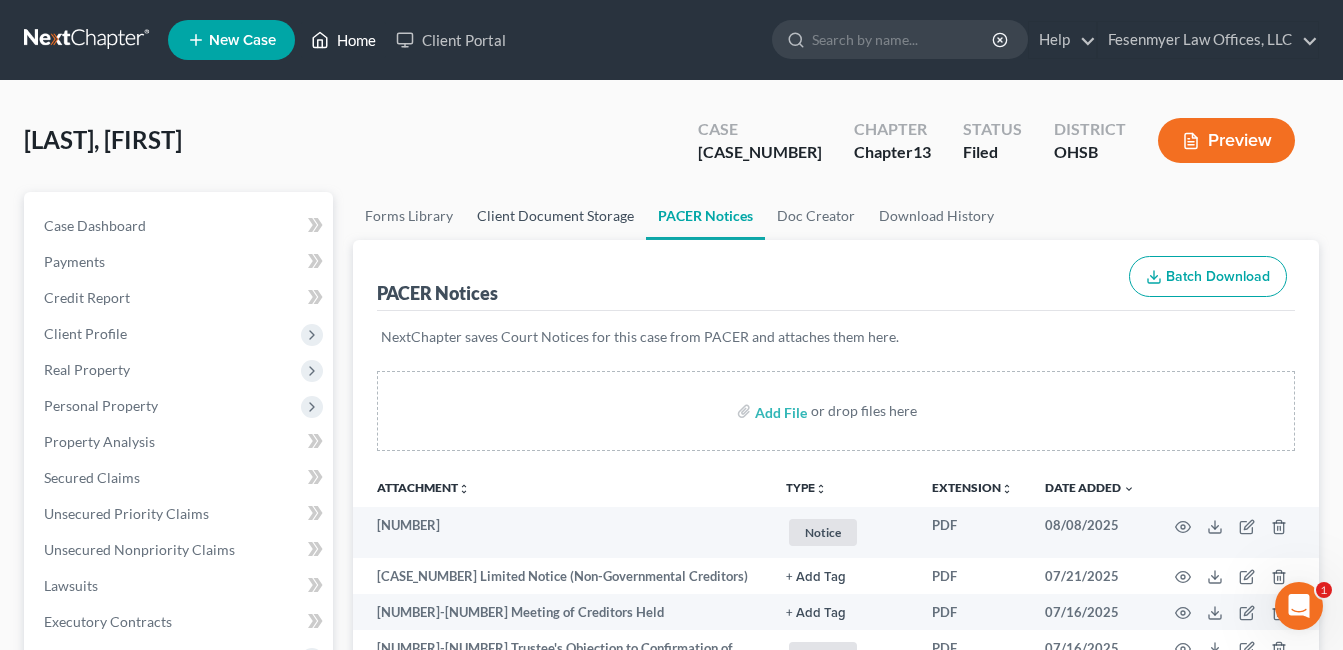 drag, startPoint x: 358, startPoint y: 35, endPoint x: 539, endPoint y: 197, distance: 242.90945 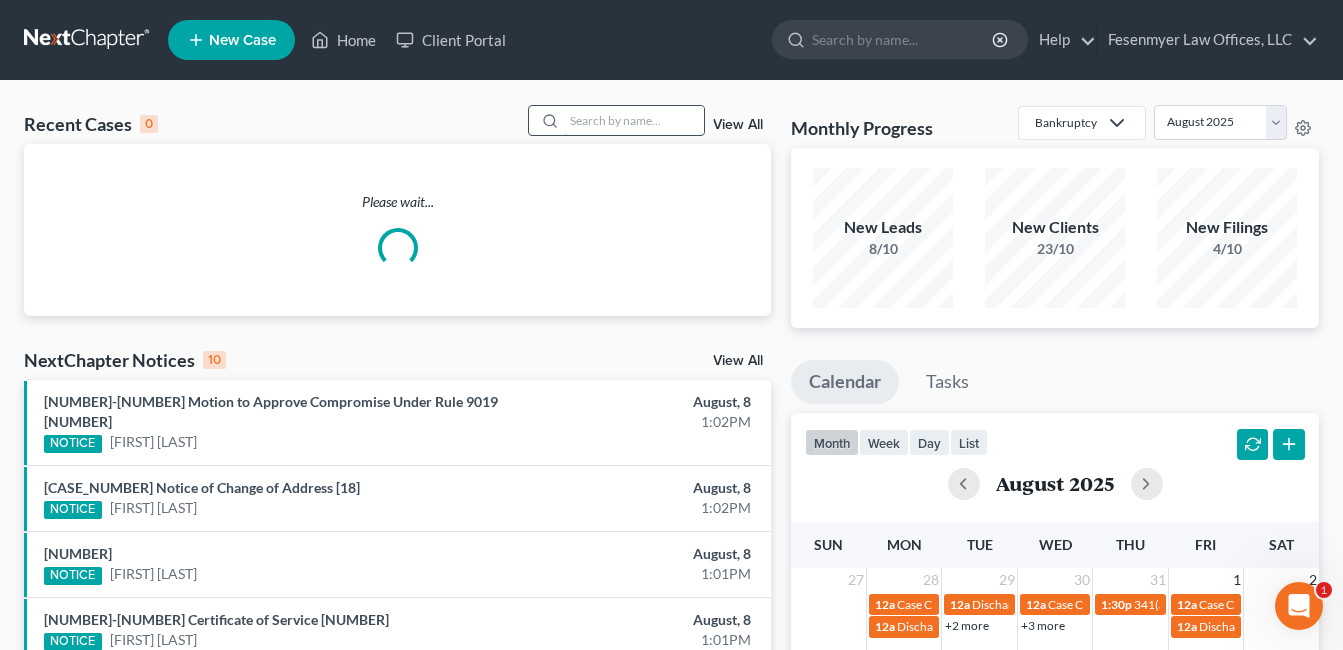 click at bounding box center [634, 120] 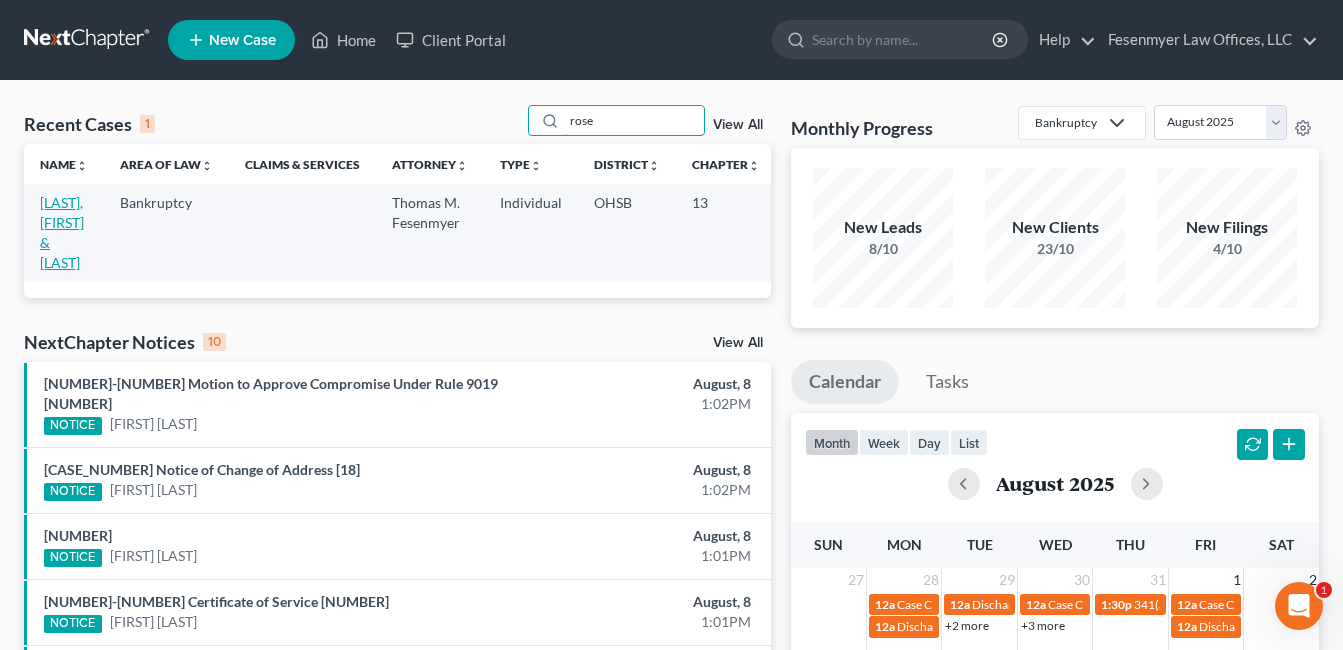 type on "rose" 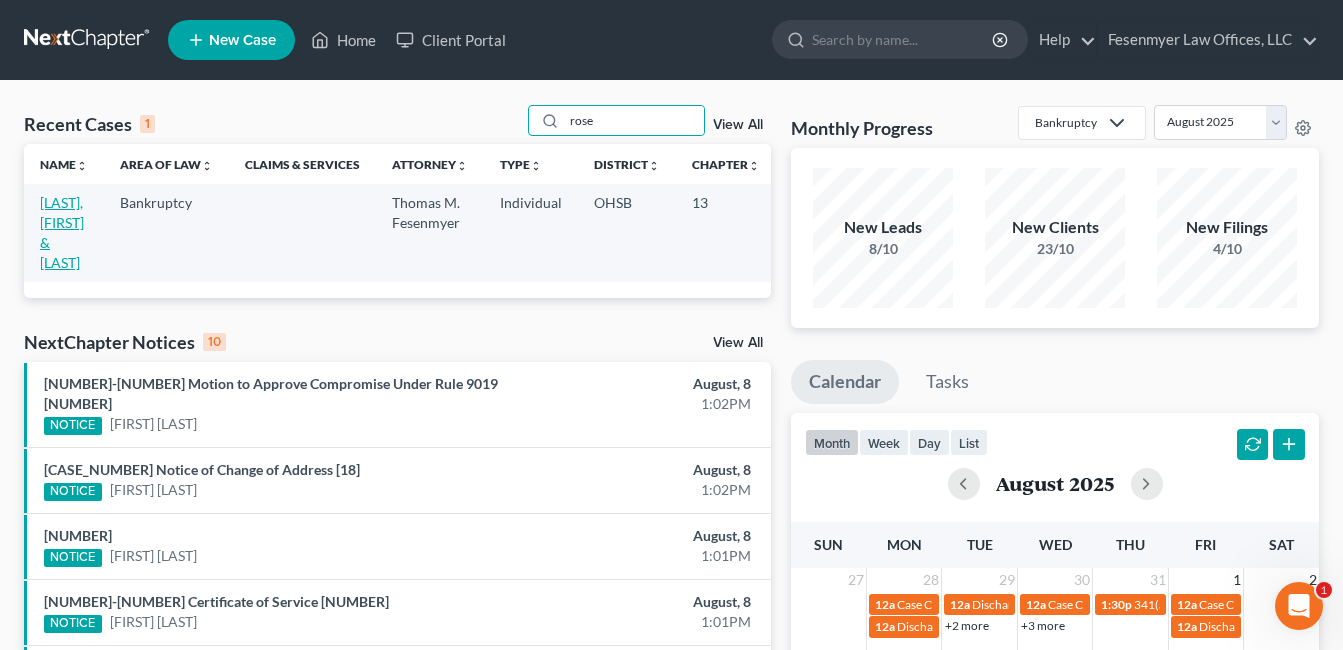 click on "[LAST], [FIRST] & [LAST]" at bounding box center (62, 232) 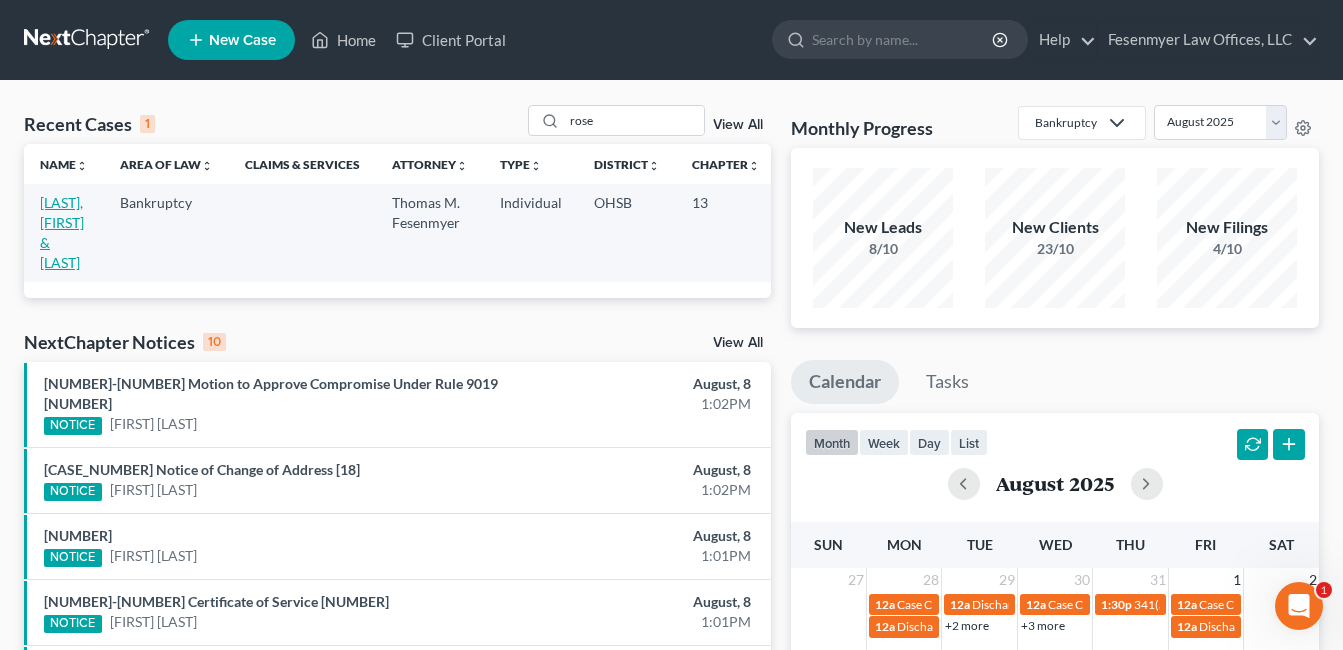 select on "4" 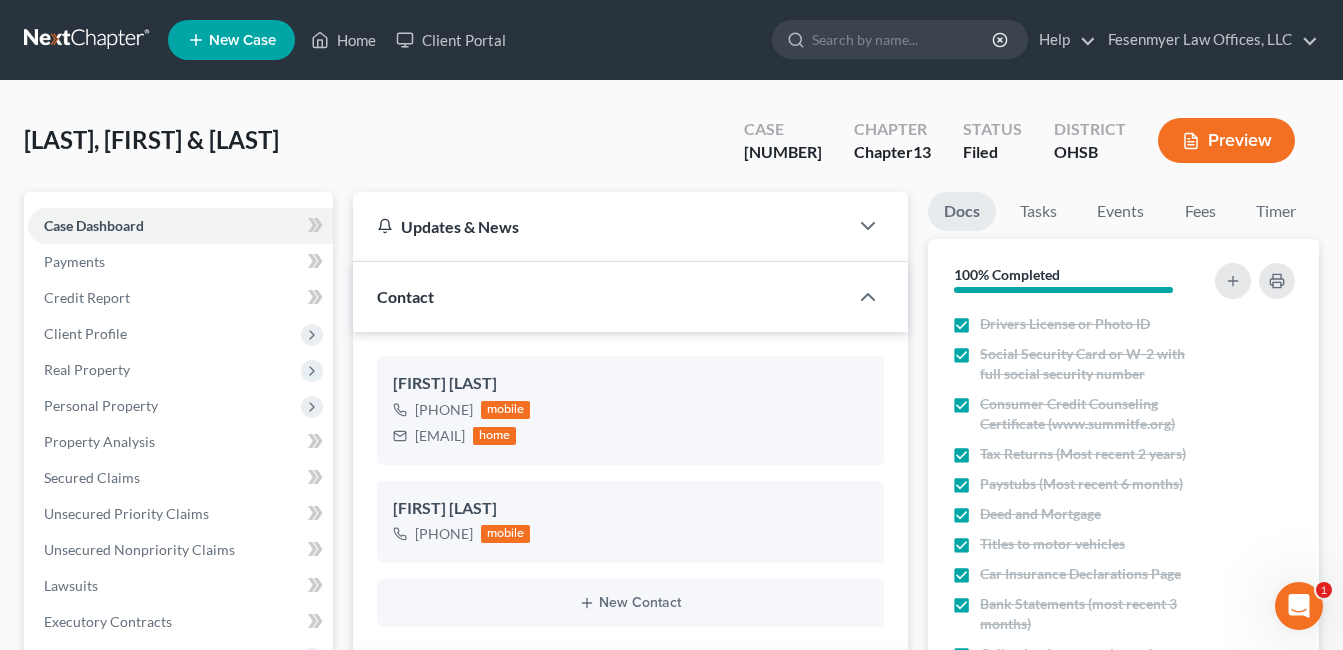 scroll, scrollTop: 700, scrollLeft: 0, axis: vertical 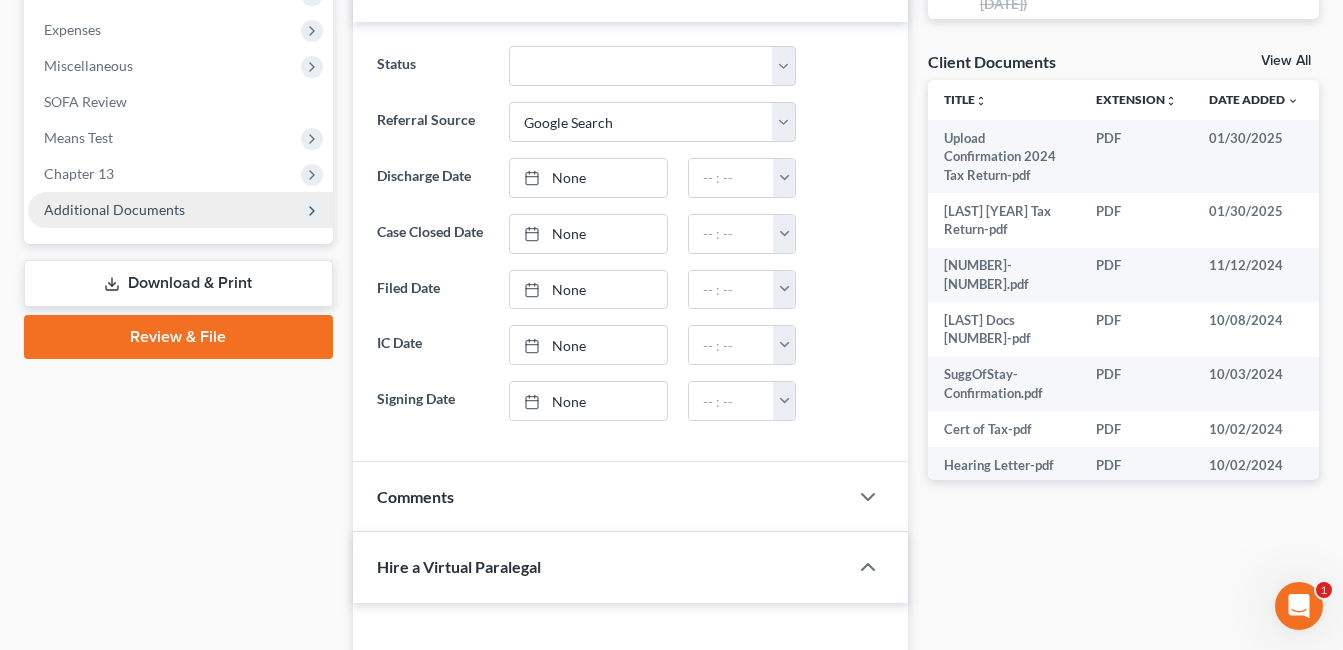click on "Additional Documents" at bounding box center [114, 209] 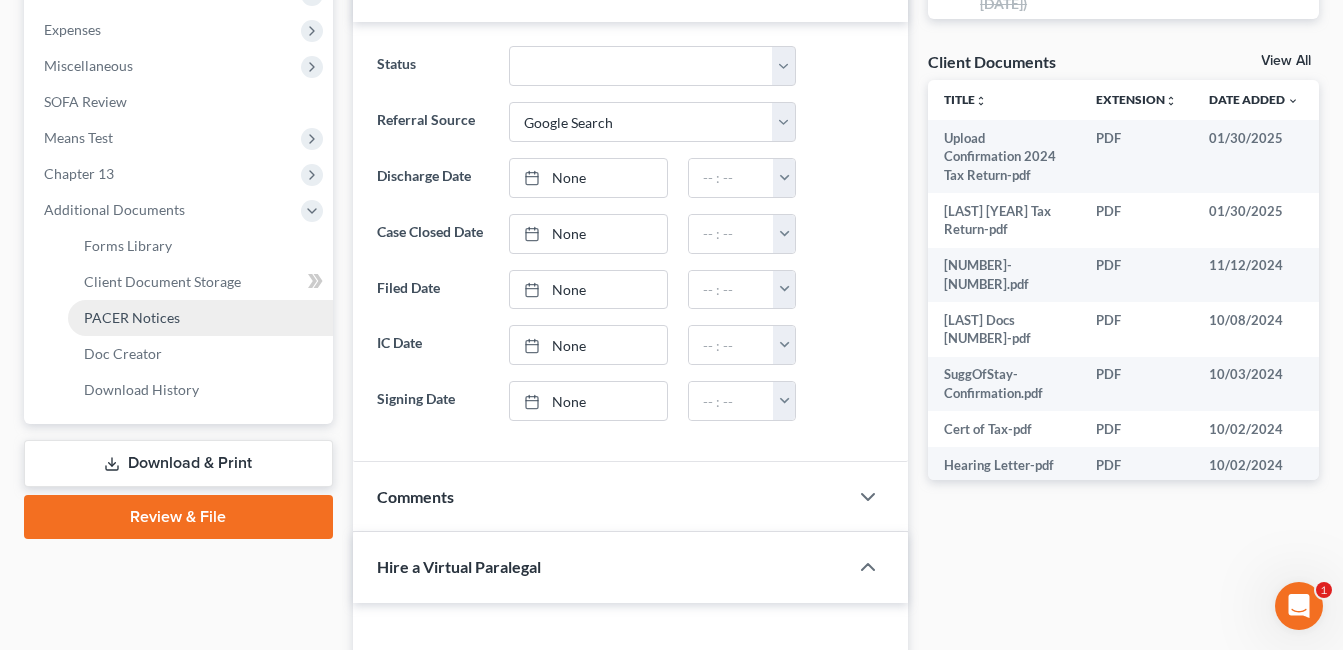 click on "PACER Notices" at bounding box center [132, 317] 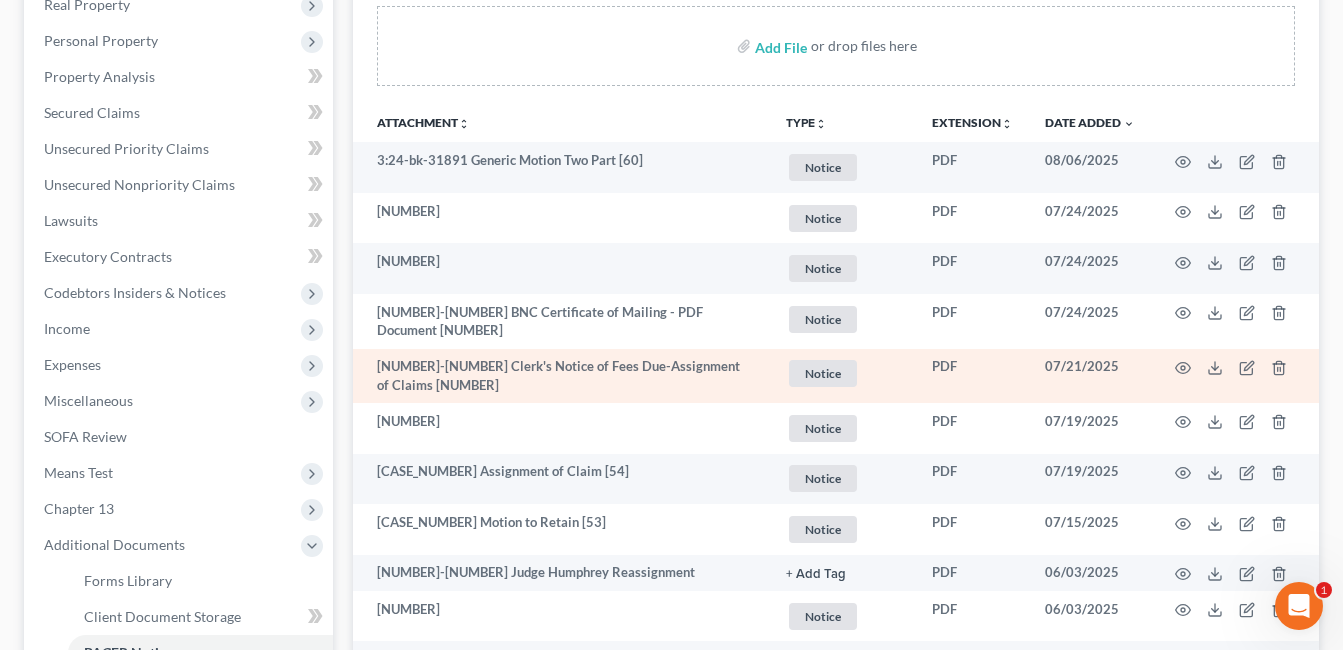 scroll, scrollTop: 400, scrollLeft: 0, axis: vertical 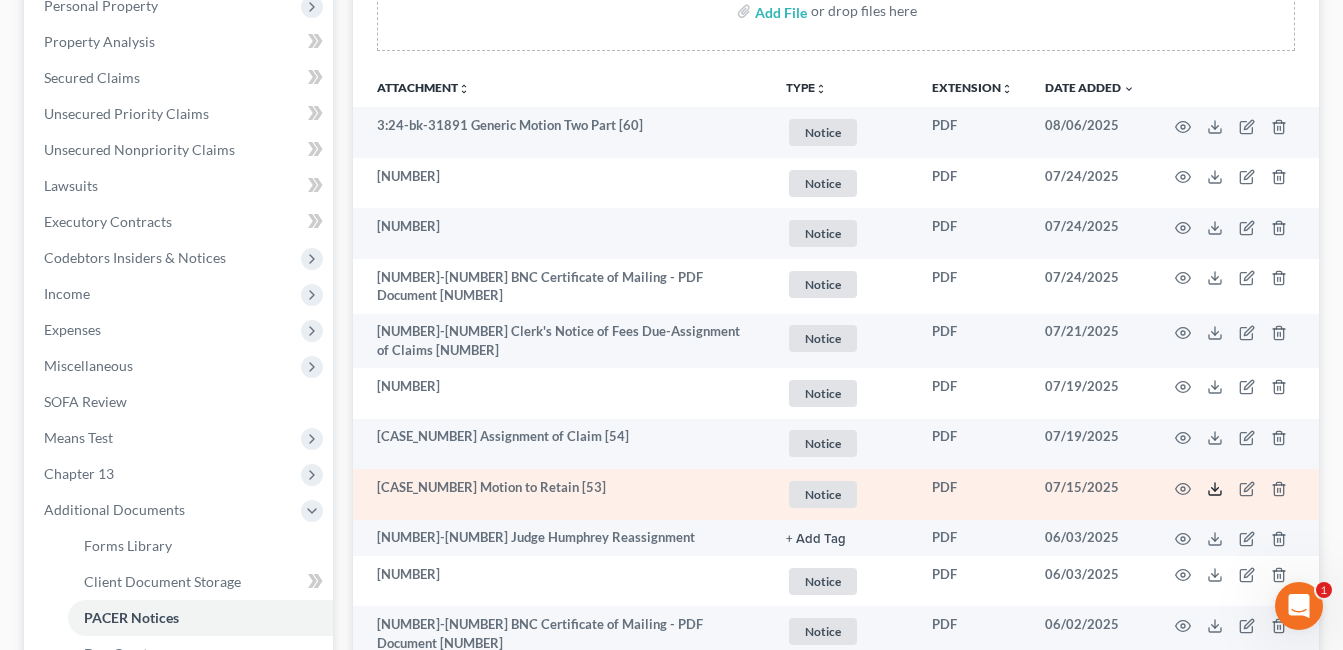 click 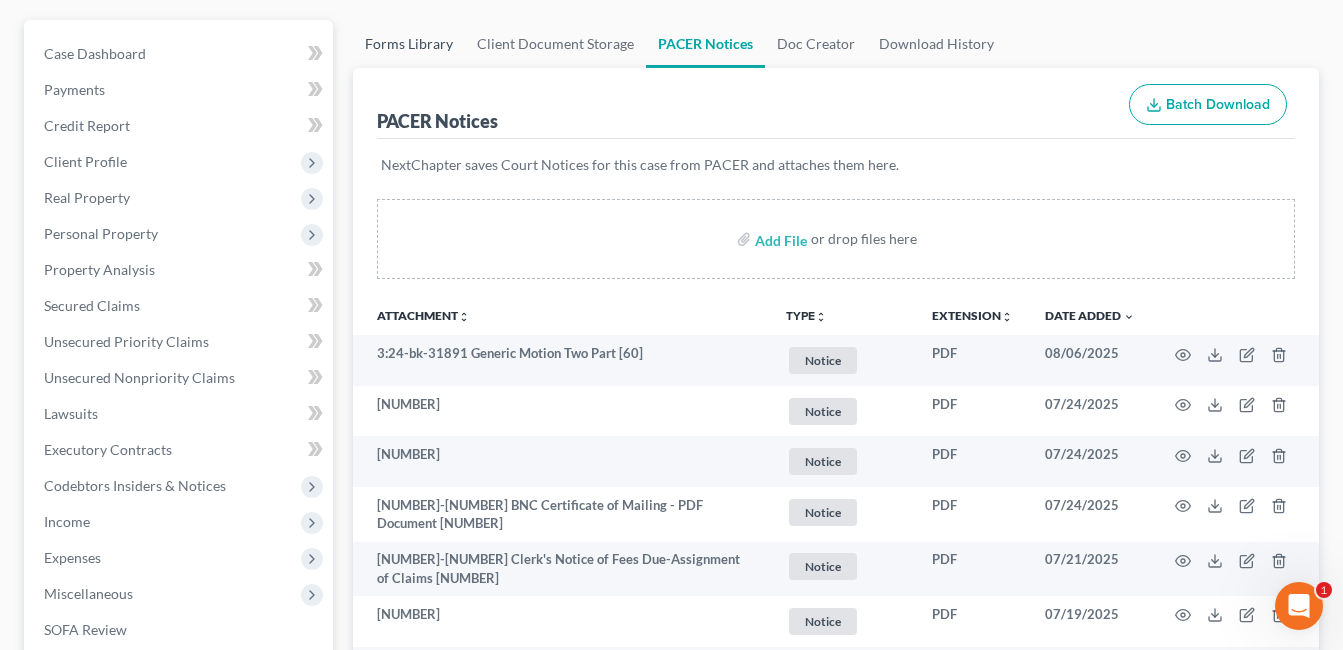 scroll, scrollTop: 0, scrollLeft: 0, axis: both 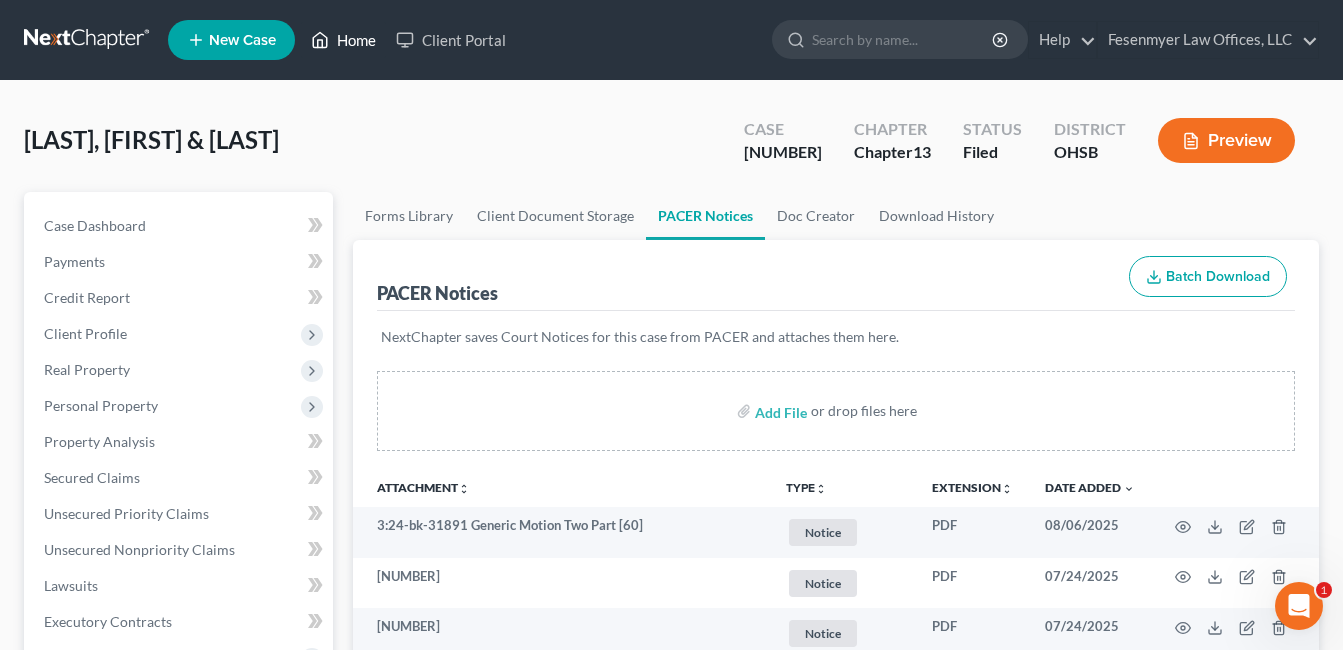 click on "Home" at bounding box center (343, 40) 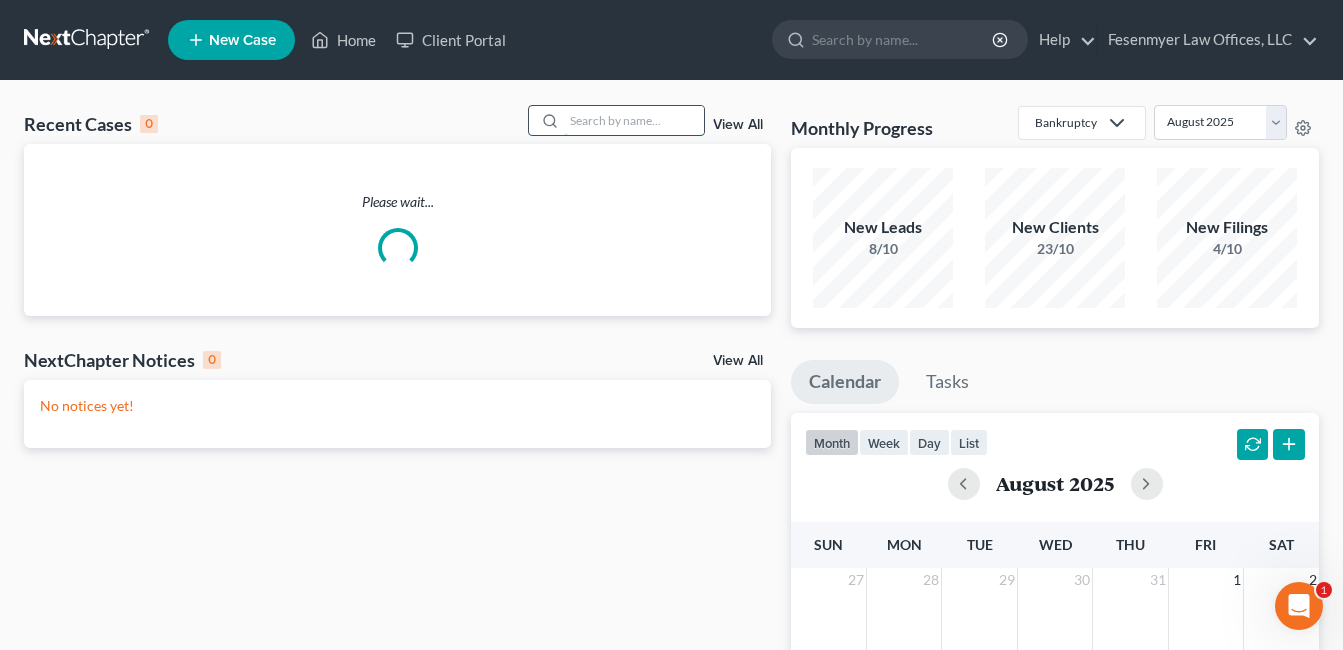 click at bounding box center (634, 120) 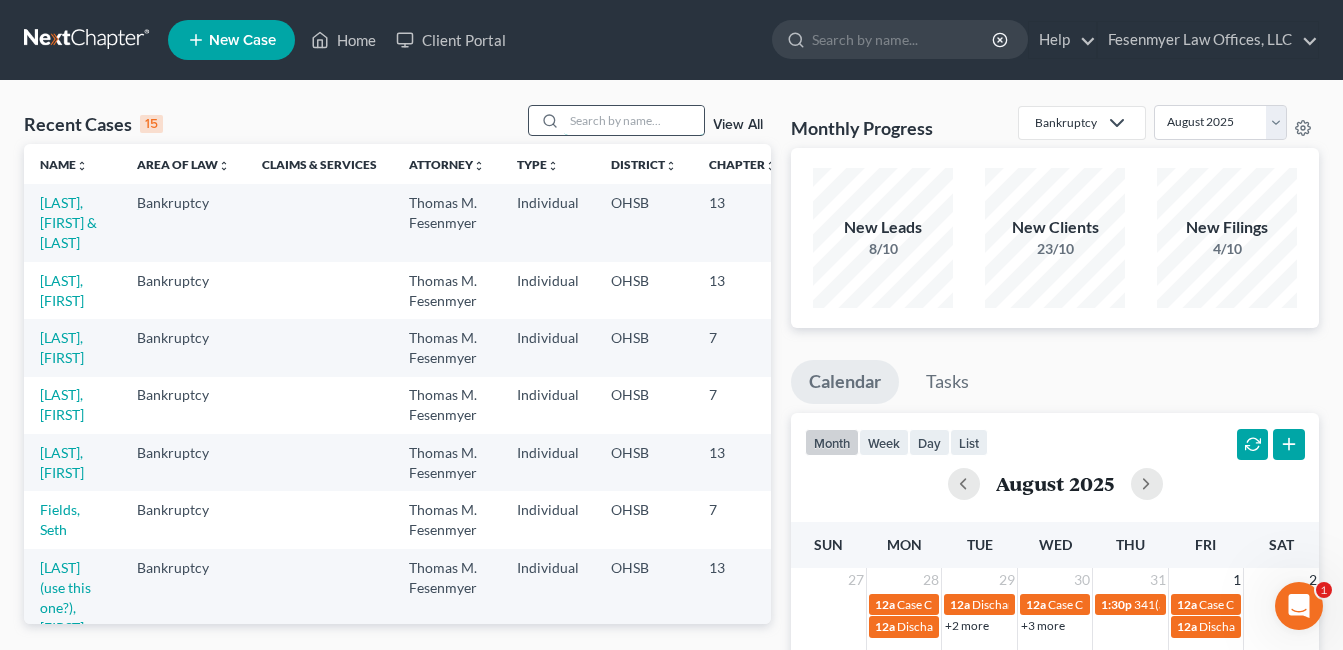 click at bounding box center [634, 120] 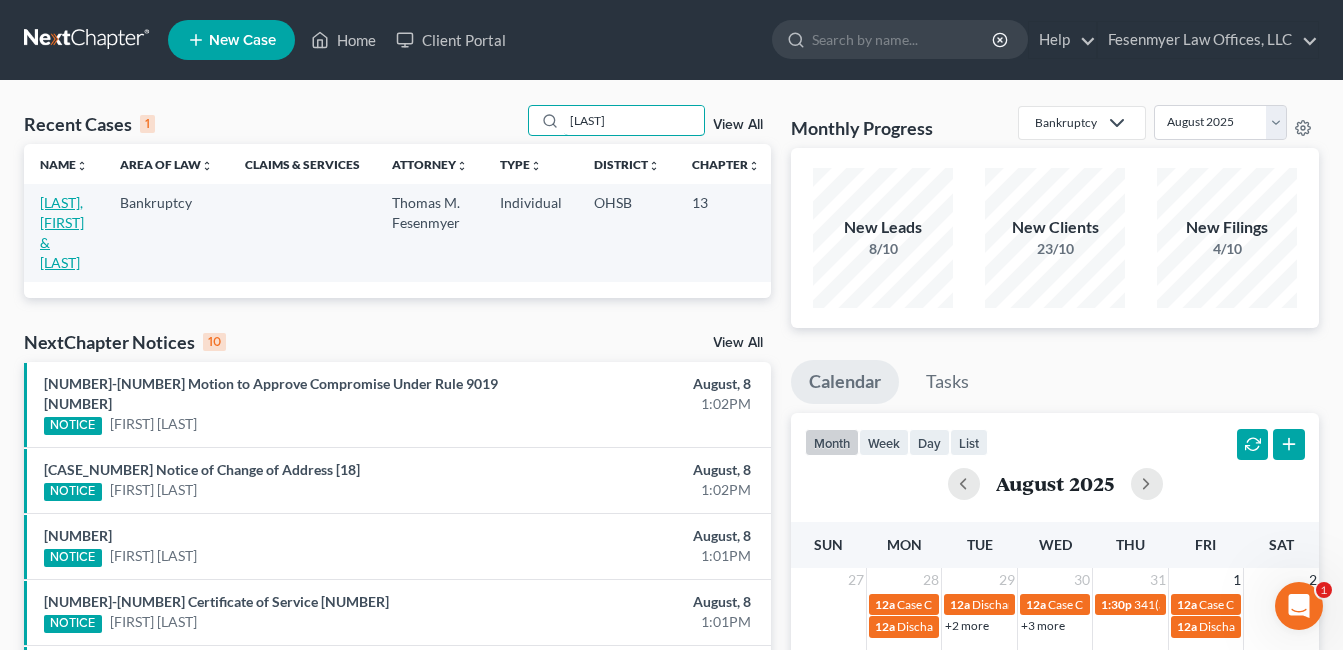 type on "[LAST]" 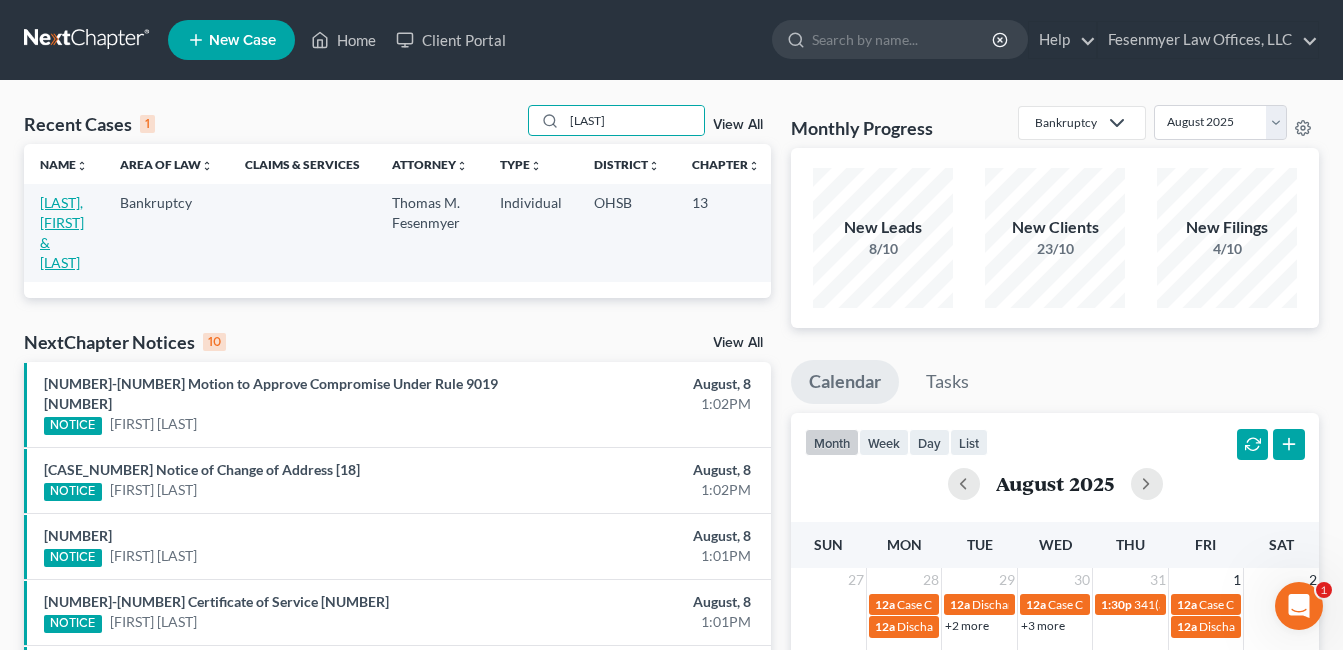 click on "[LAST], [FIRST] & [LAST]" at bounding box center [62, 232] 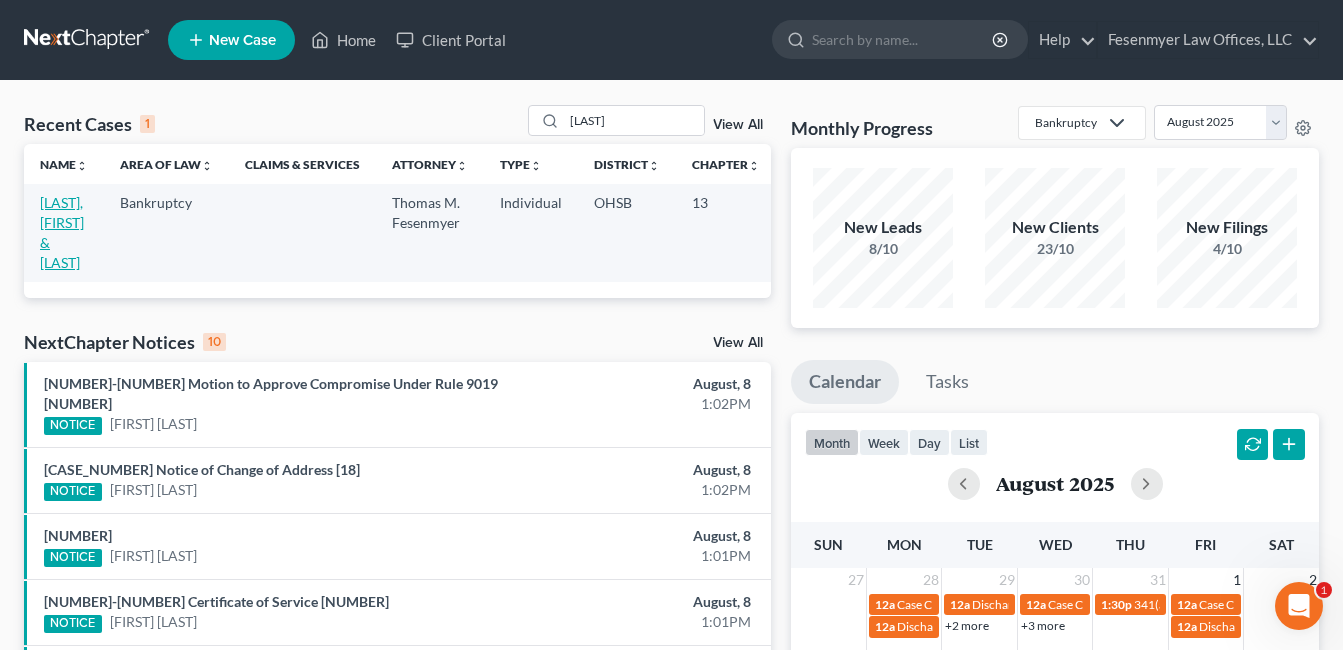 select on "4" 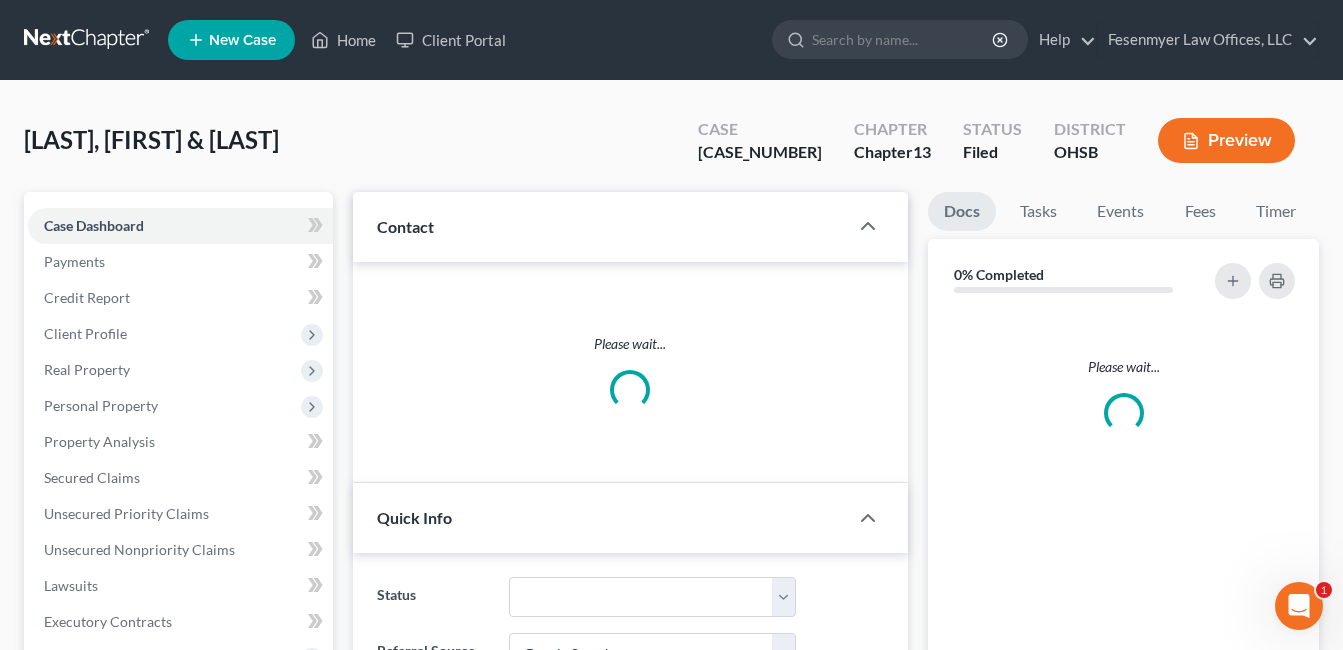 click on "Case Dashboard" at bounding box center [94, 225] 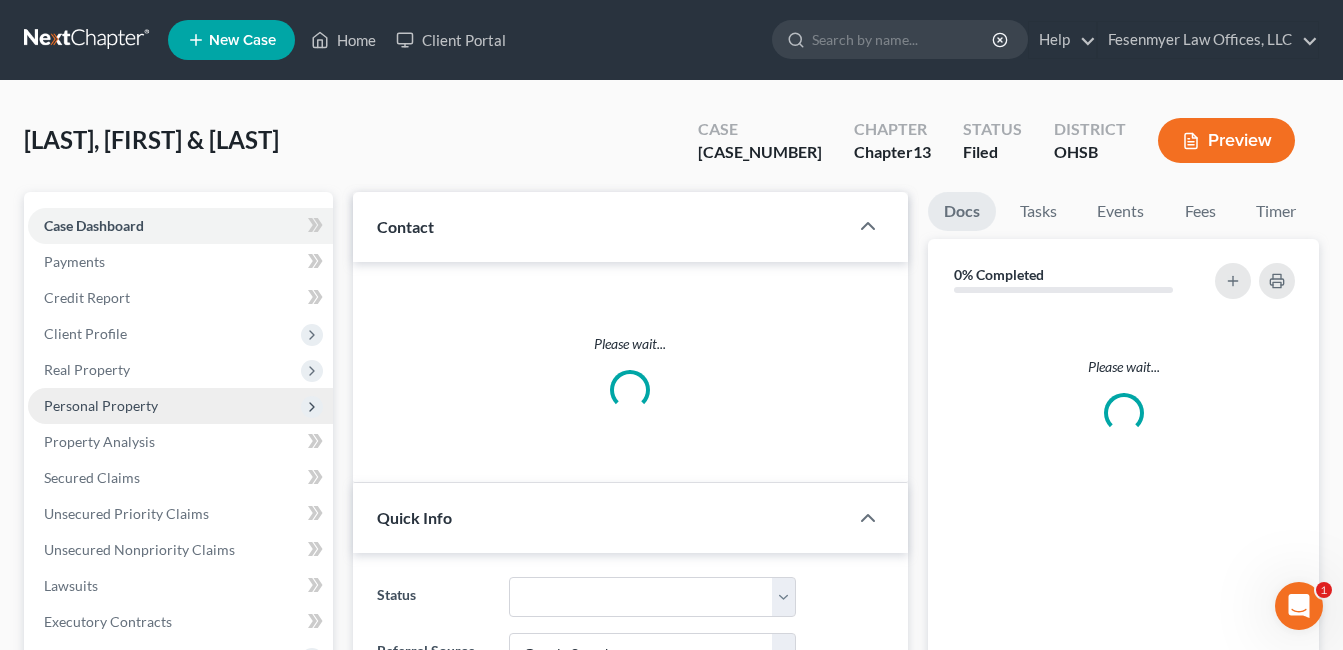 click on "Personal Property" at bounding box center (101, 405) 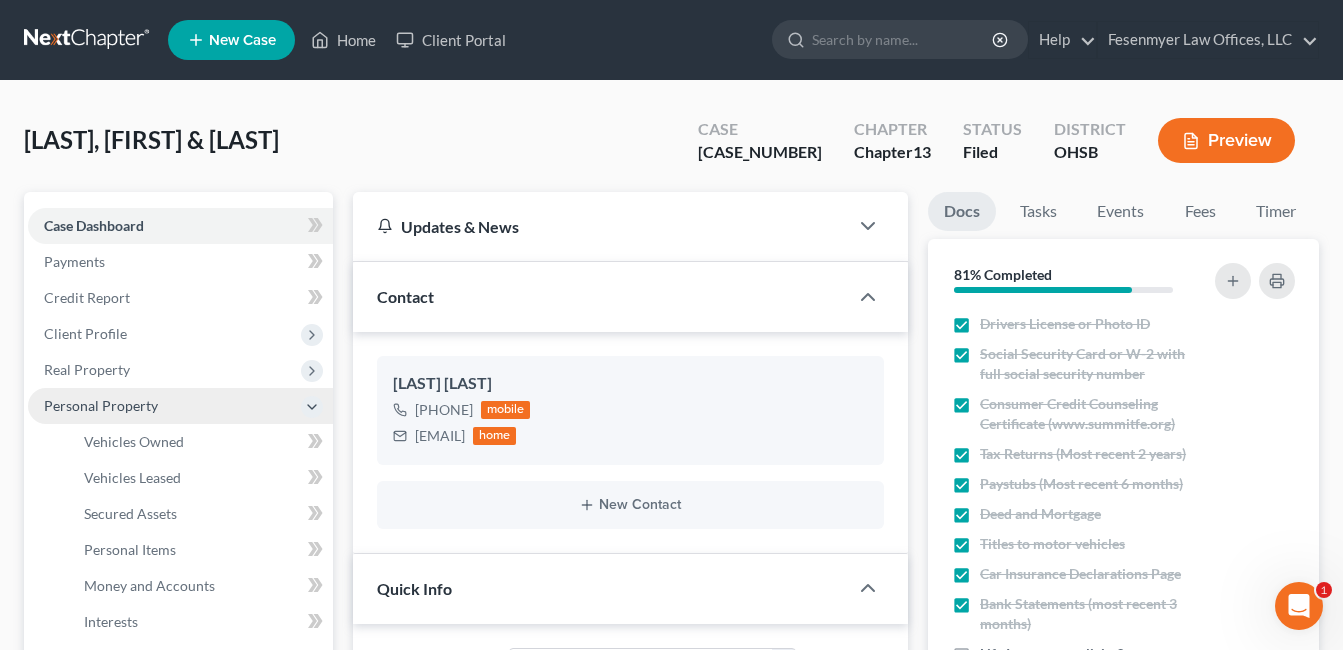 scroll, scrollTop: 860, scrollLeft: 0, axis: vertical 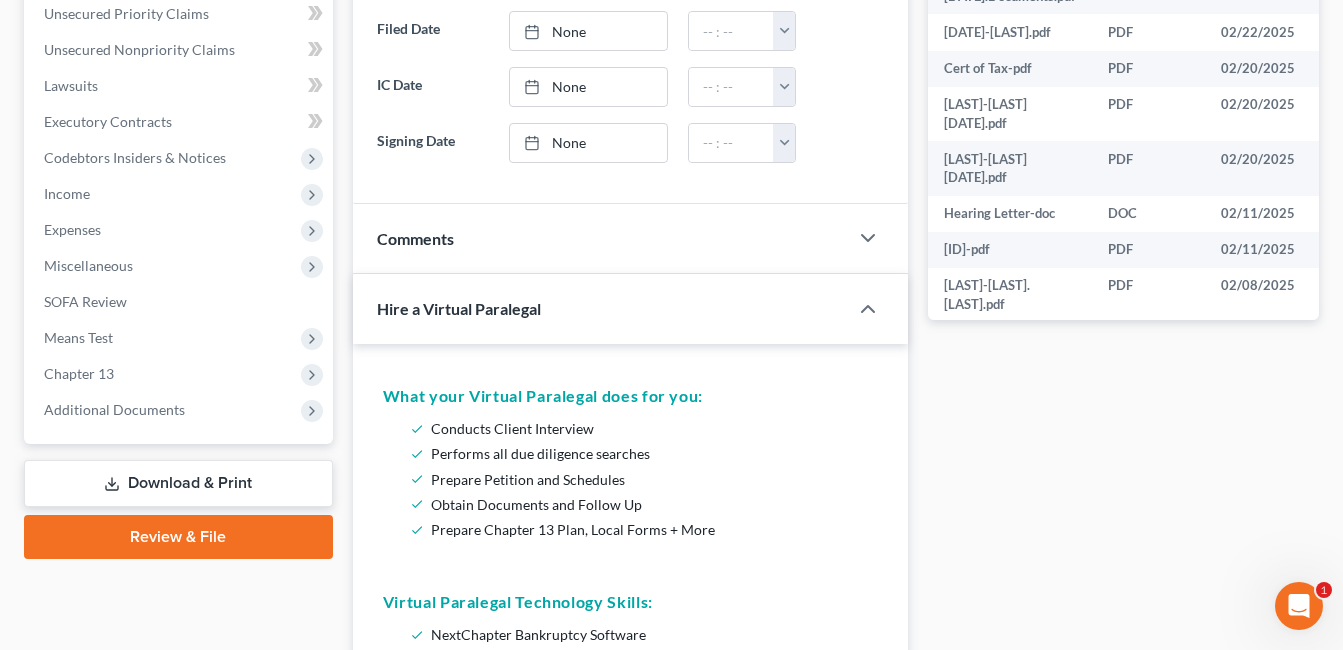 click on "Additional Documents" at bounding box center [114, 409] 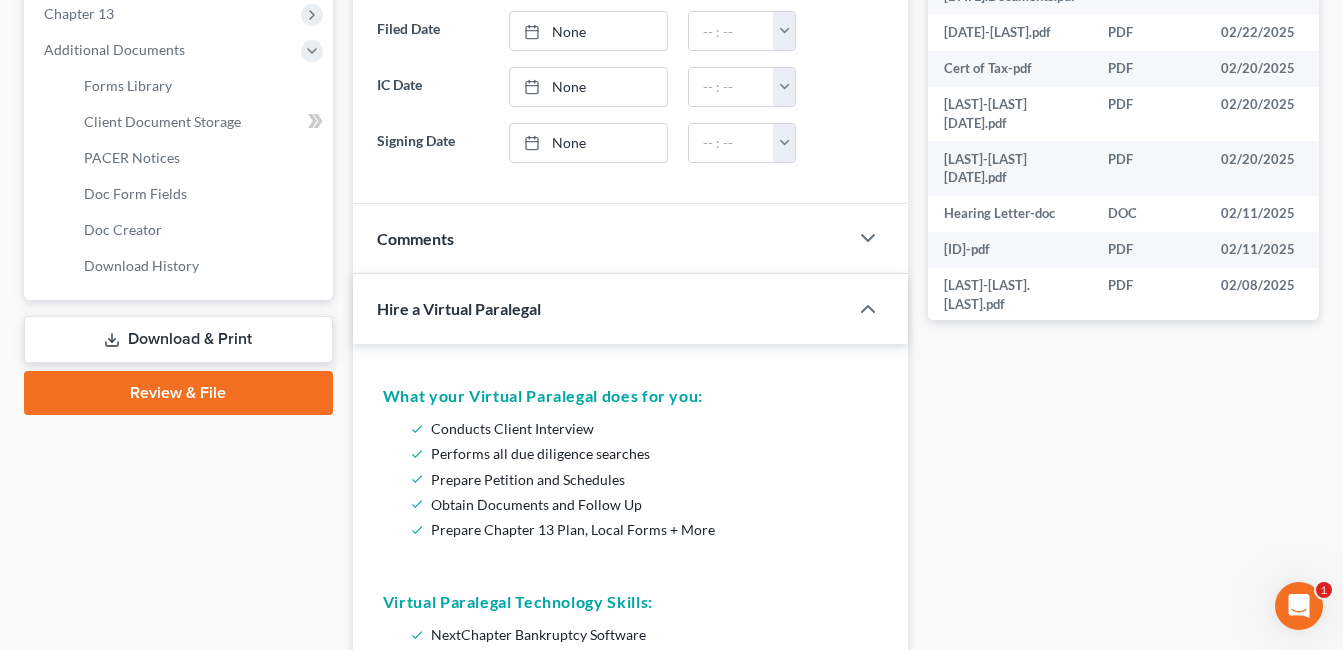 scroll, scrollTop: 500, scrollLeft: 0, axis: vertical 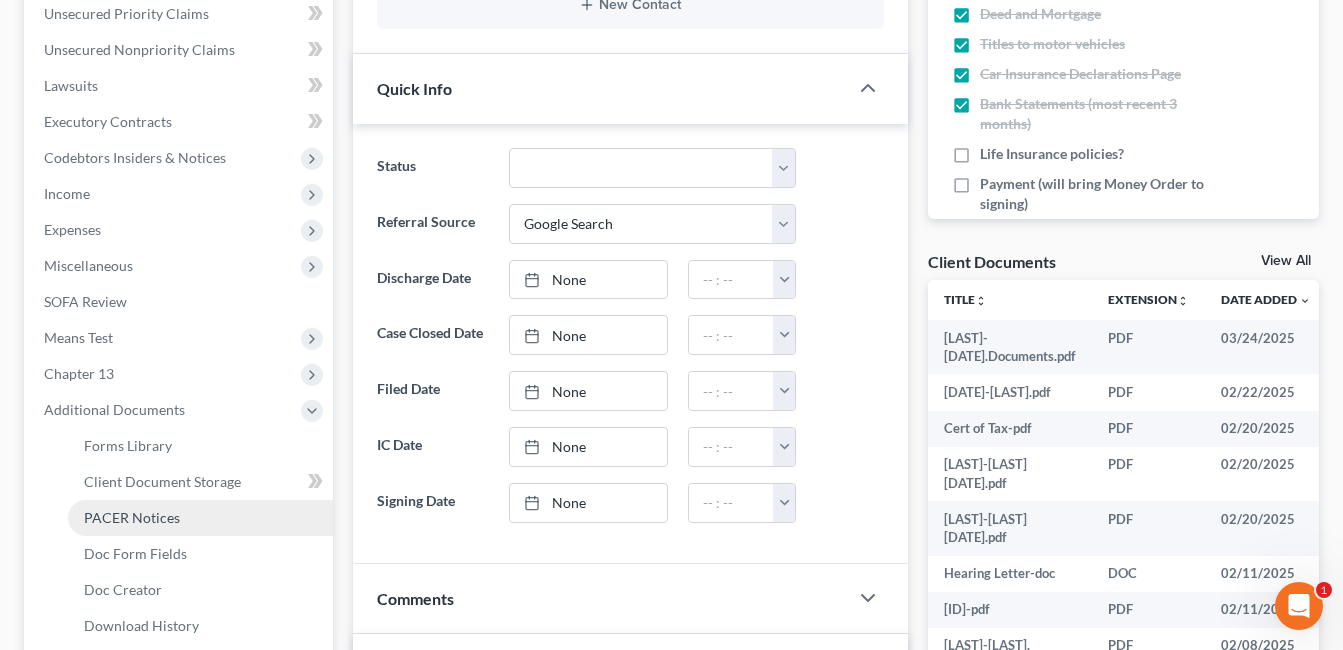 click on "PACER Notices" at bounding box center [132, 517] 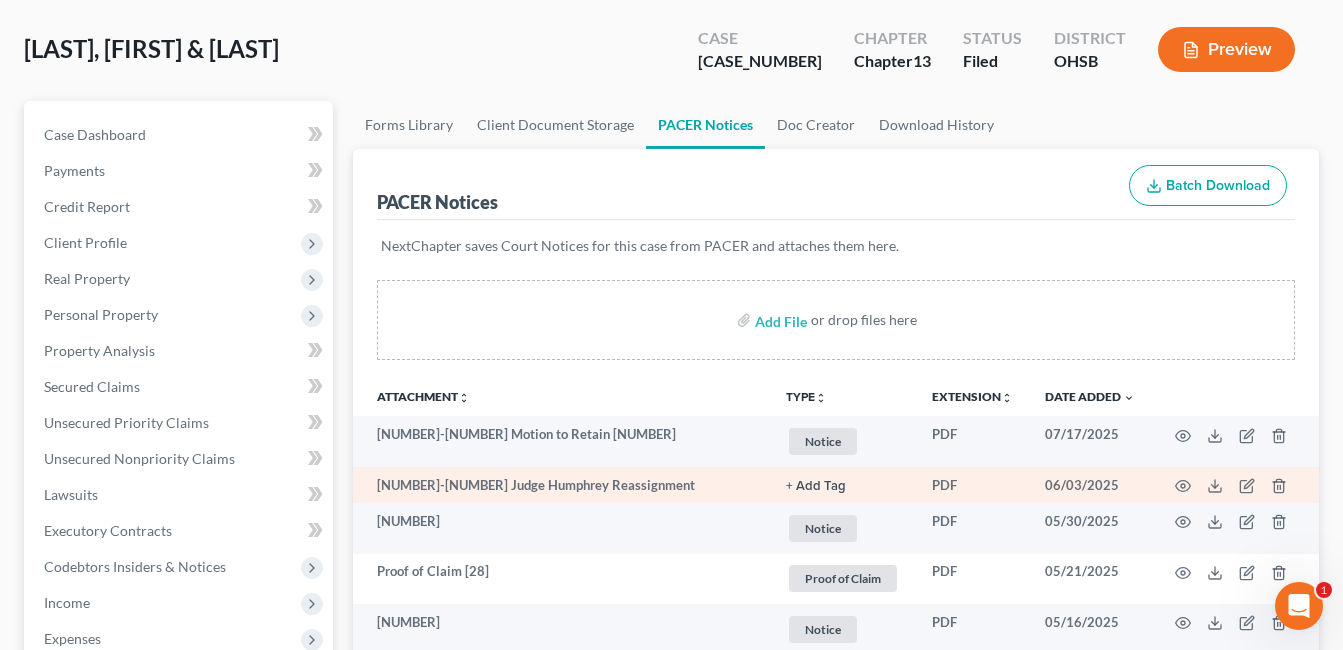 scroll, scrollTop: 100, scrollLeft: 0, axis: vertical 